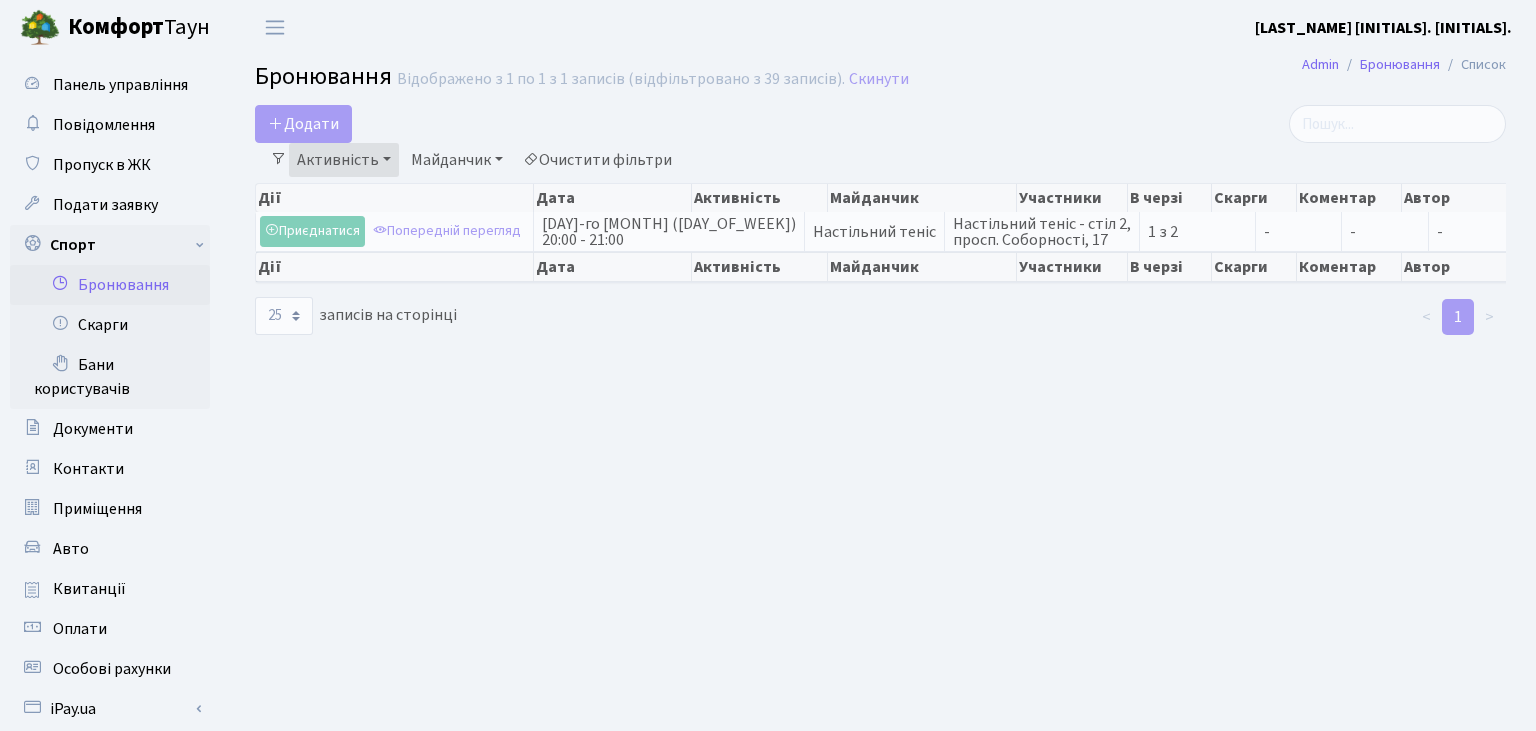select on "25" 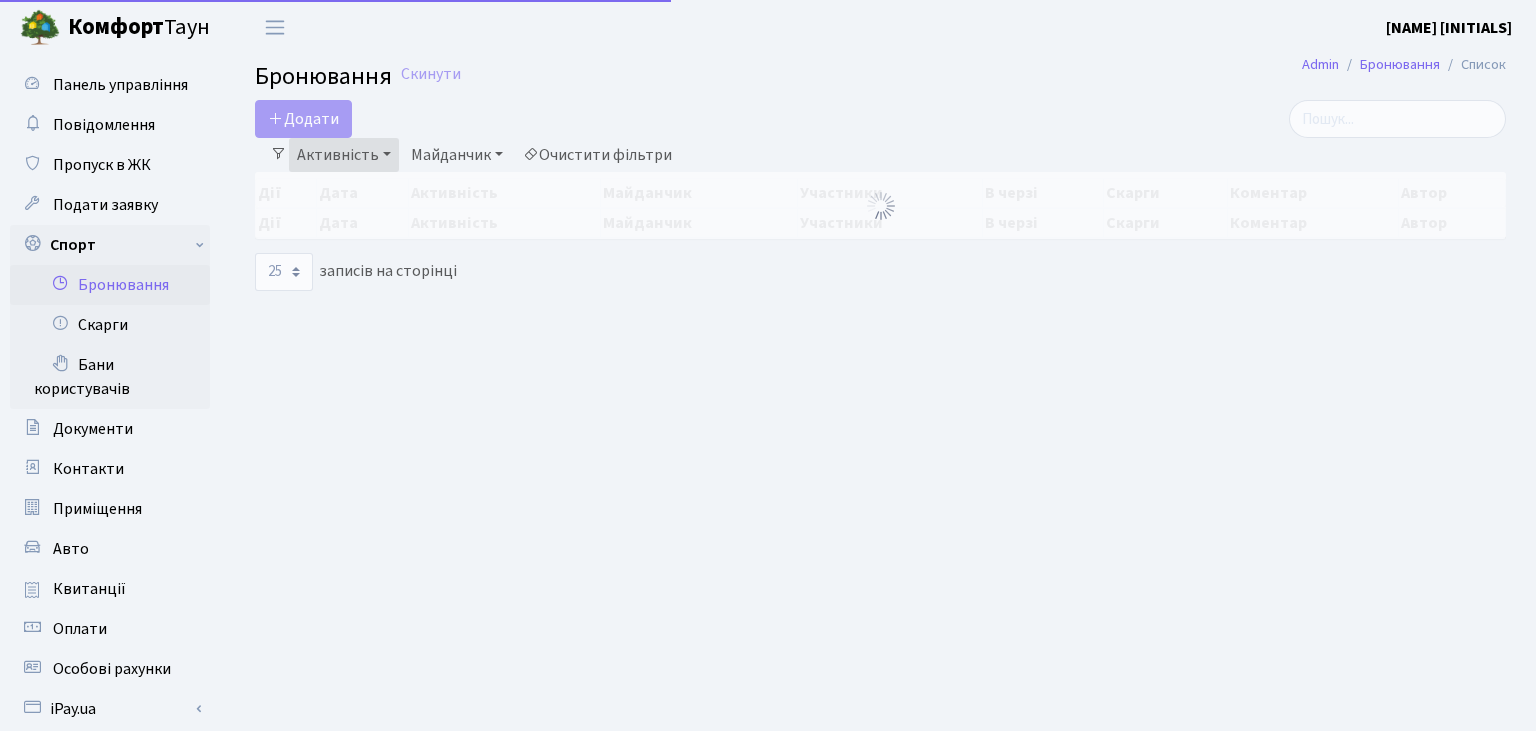 select on "25" 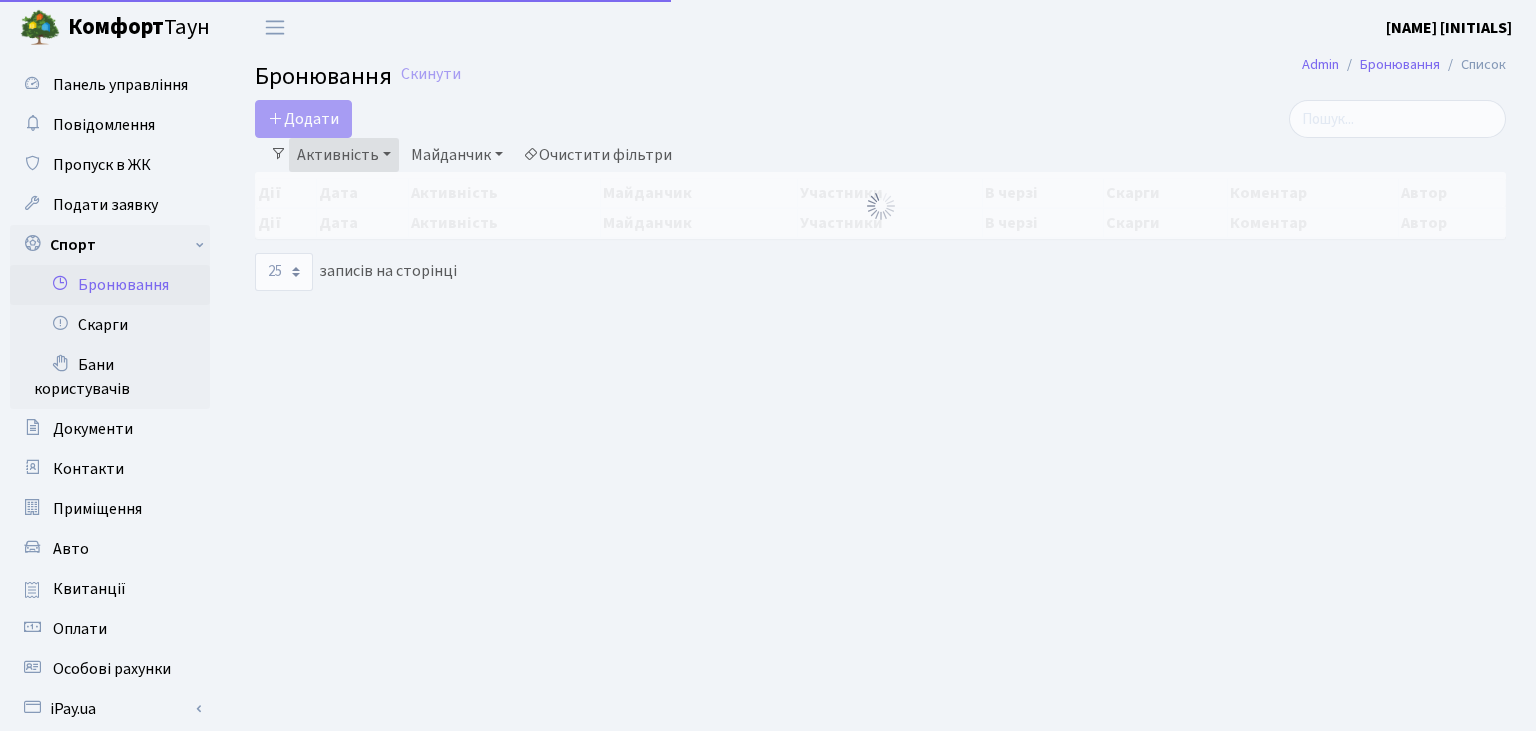 scroll, scrollTop: 0, scrollLeft: 0, axis: both 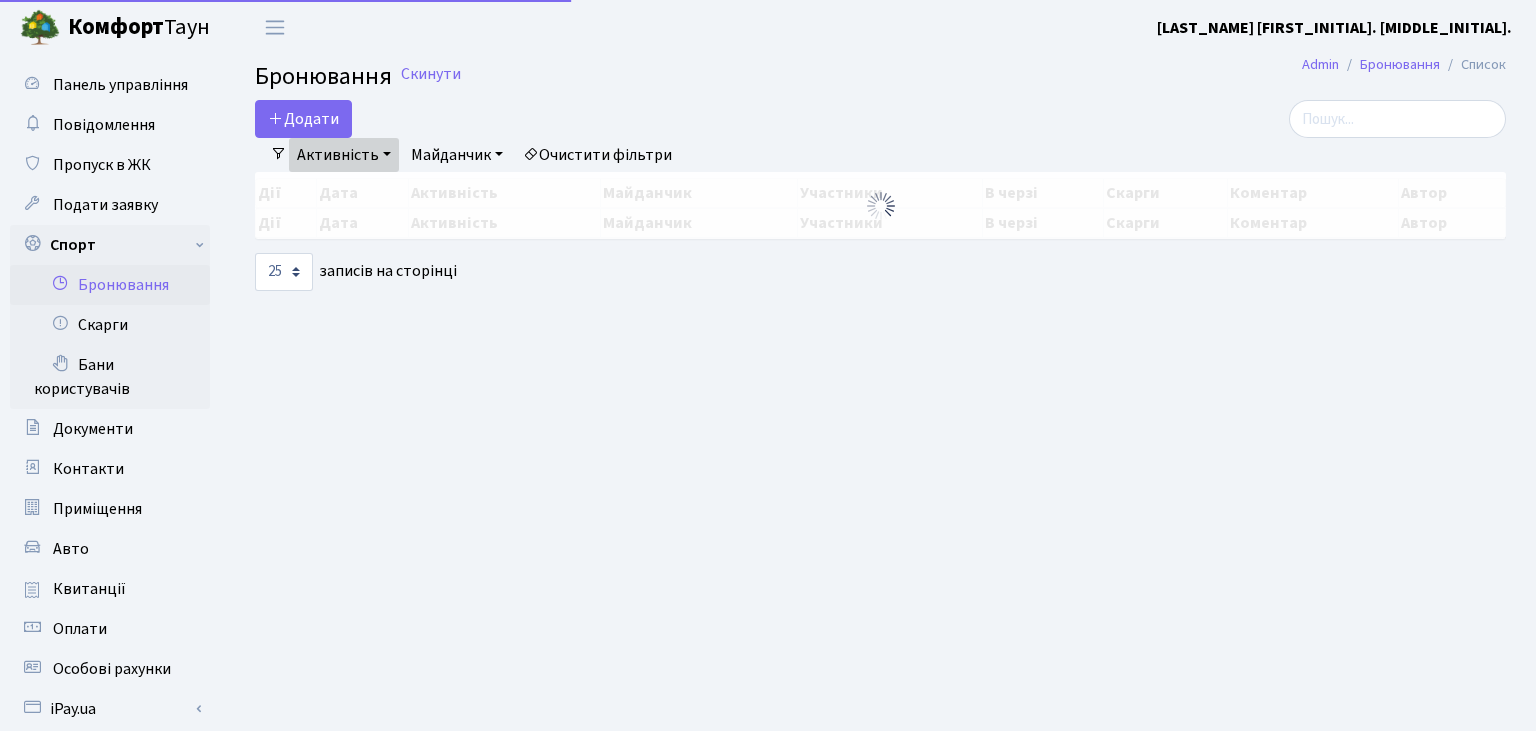 select on "25" 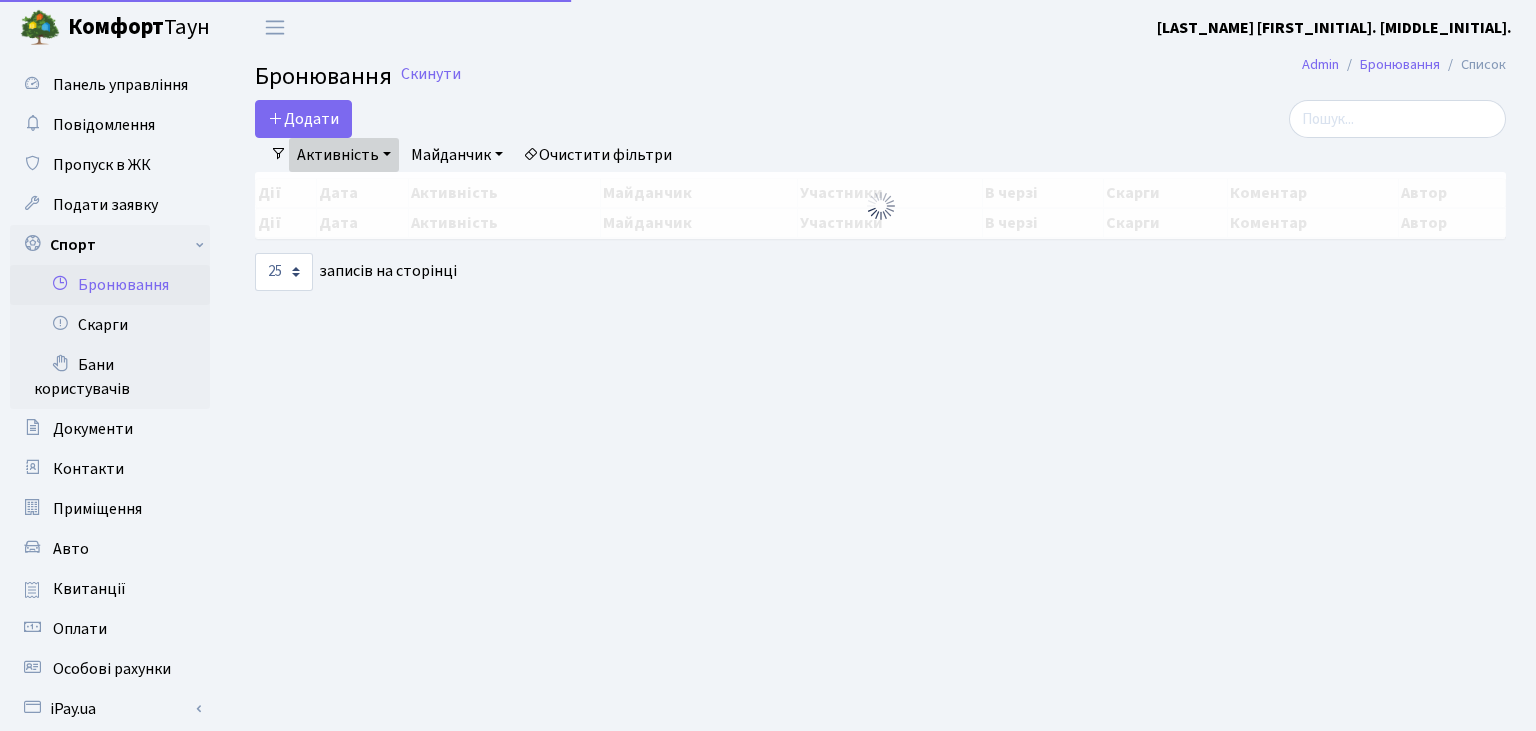 scroll, scrollTop: 0, scrollLeft: 0, axis: both 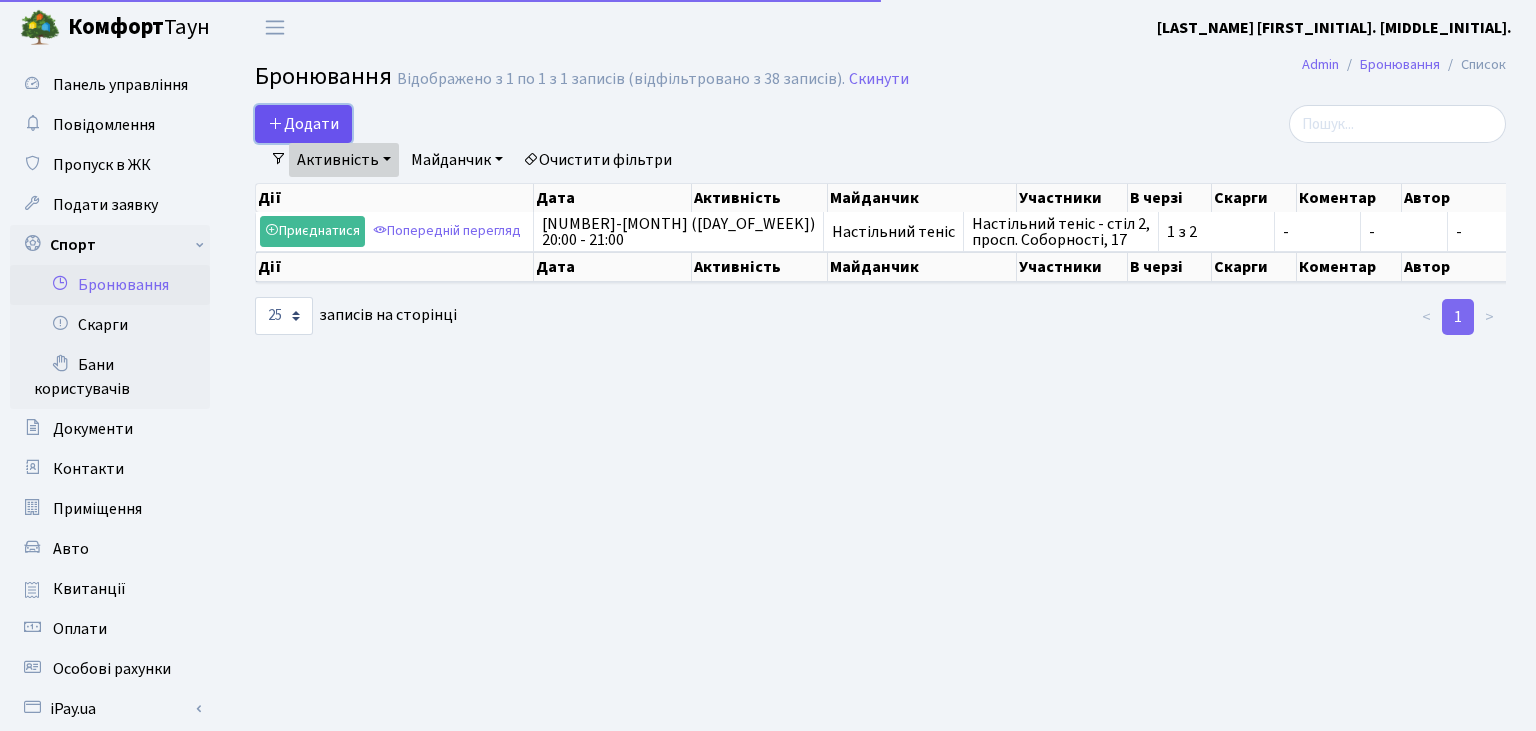 click on "Додати" at bounding box center (303, 124) 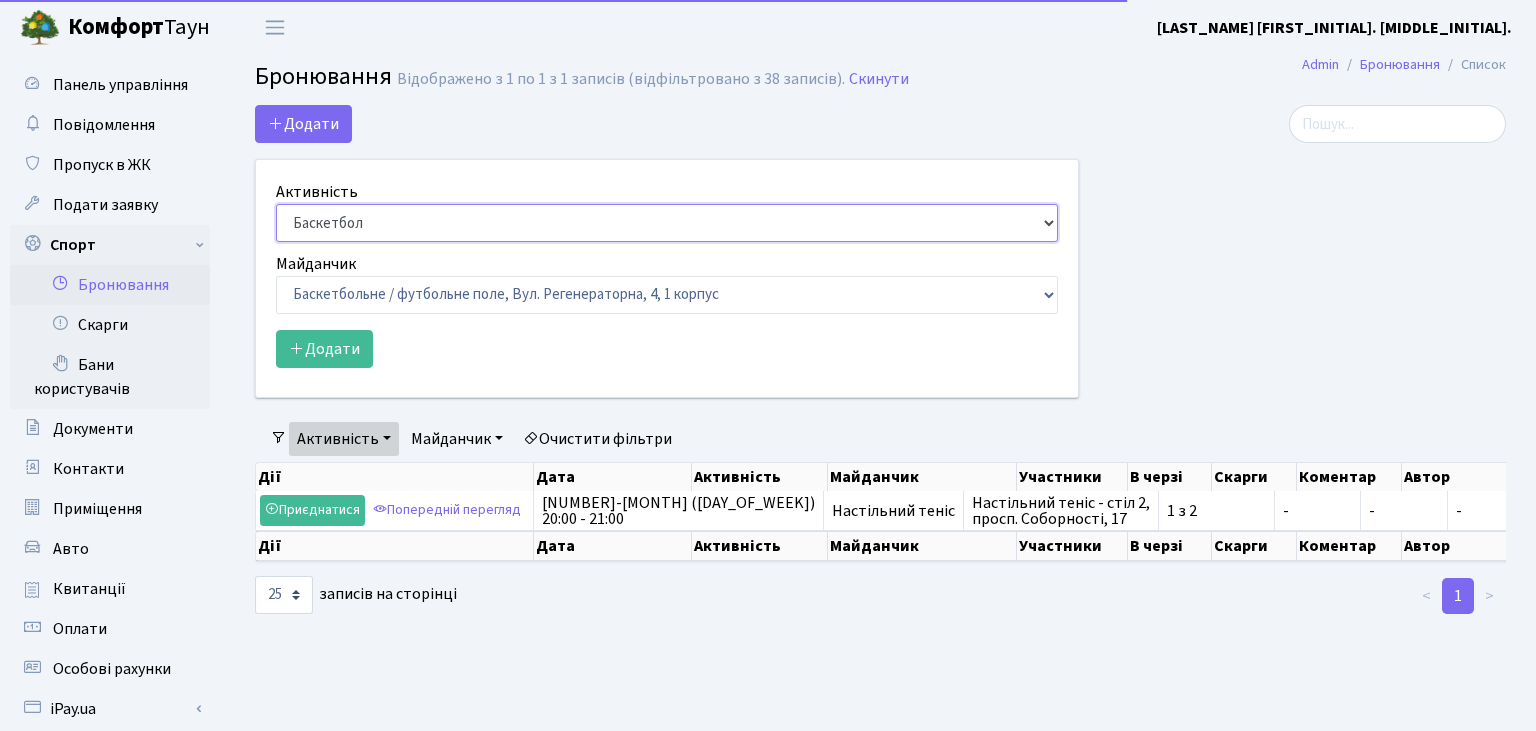 click on "Баскетбол
Волейбол
Йога
Катання на роликах
Настільний теніс
Теніс
Футбол
Фітнес" at bounding box center [667, 223] 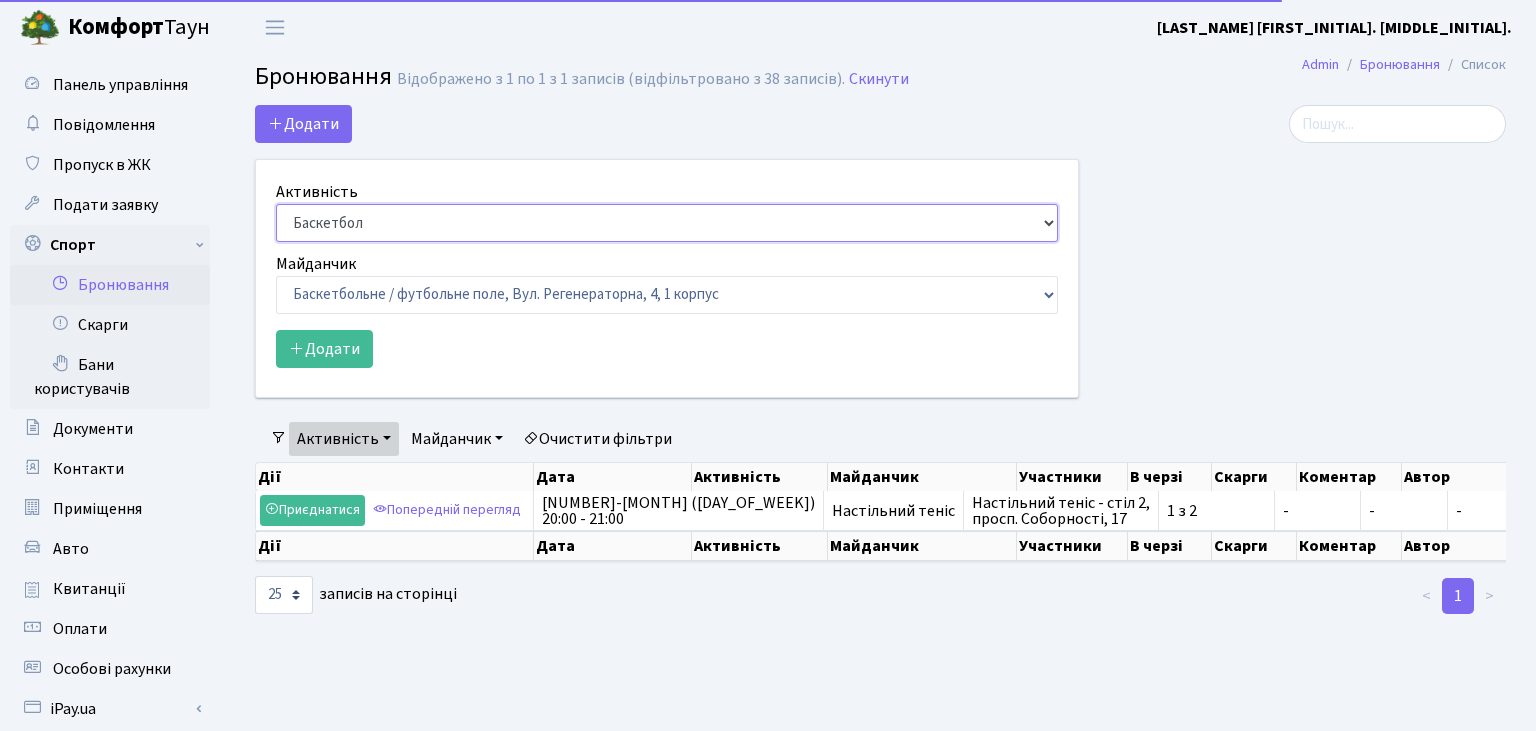 select on "7" 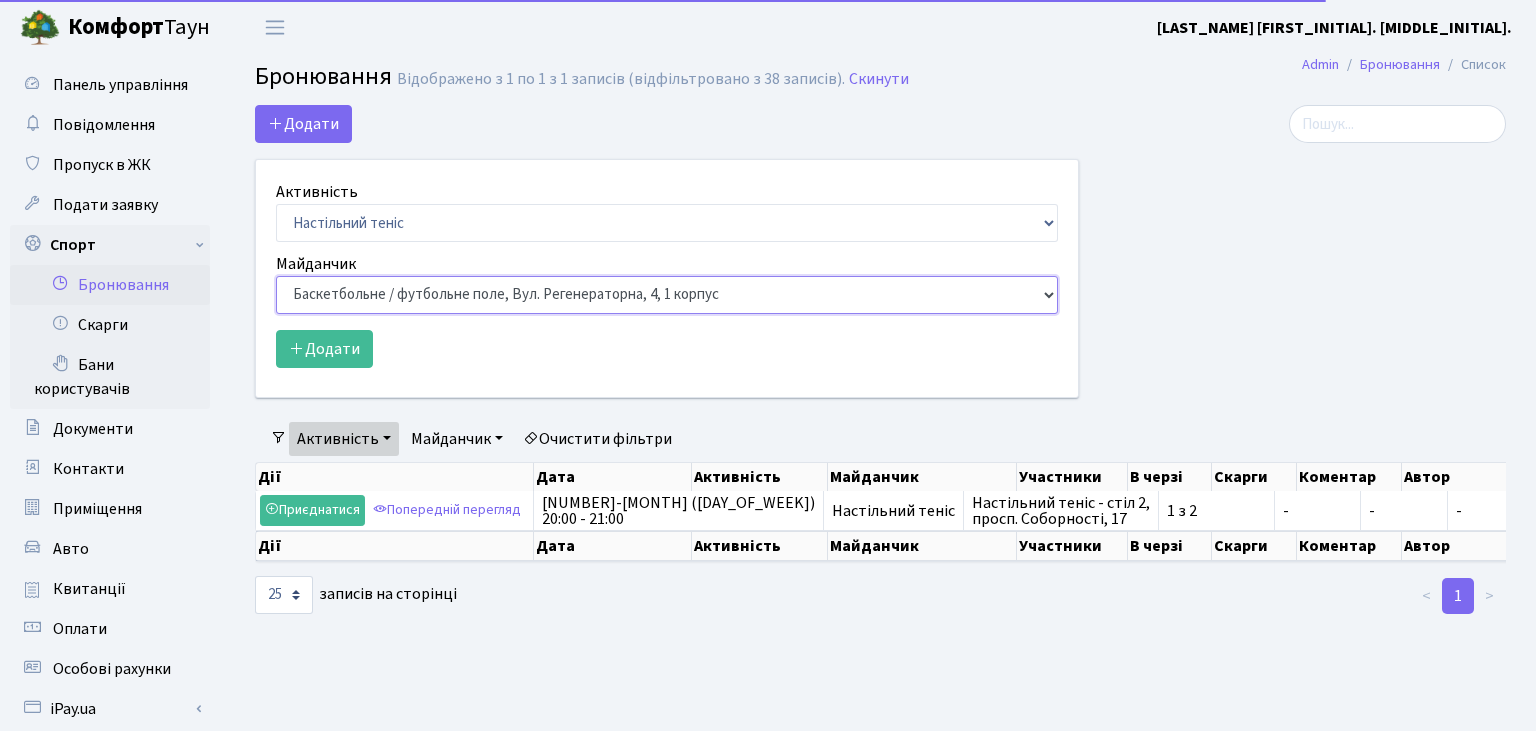 click on "Баскетбольне / футбольне поле, Вул. Регенераторна, 4, 1 корпус
Баскетбольне поле, вул. Регенераторна, 4, 17 корпус
Баскетбольне поле, просп. Соборності, 17
Волейбольне поле, вул. Регенераторна, 4, 17 корпус
Волейбольне поле, 33 паркінг, вул. Регенераторна, 4-Д
Волейбольне поле, просп. Соборності, 17
Настільний теніс - стіл 1, просп. Соборності, 17" at bounding box center (667, 295) 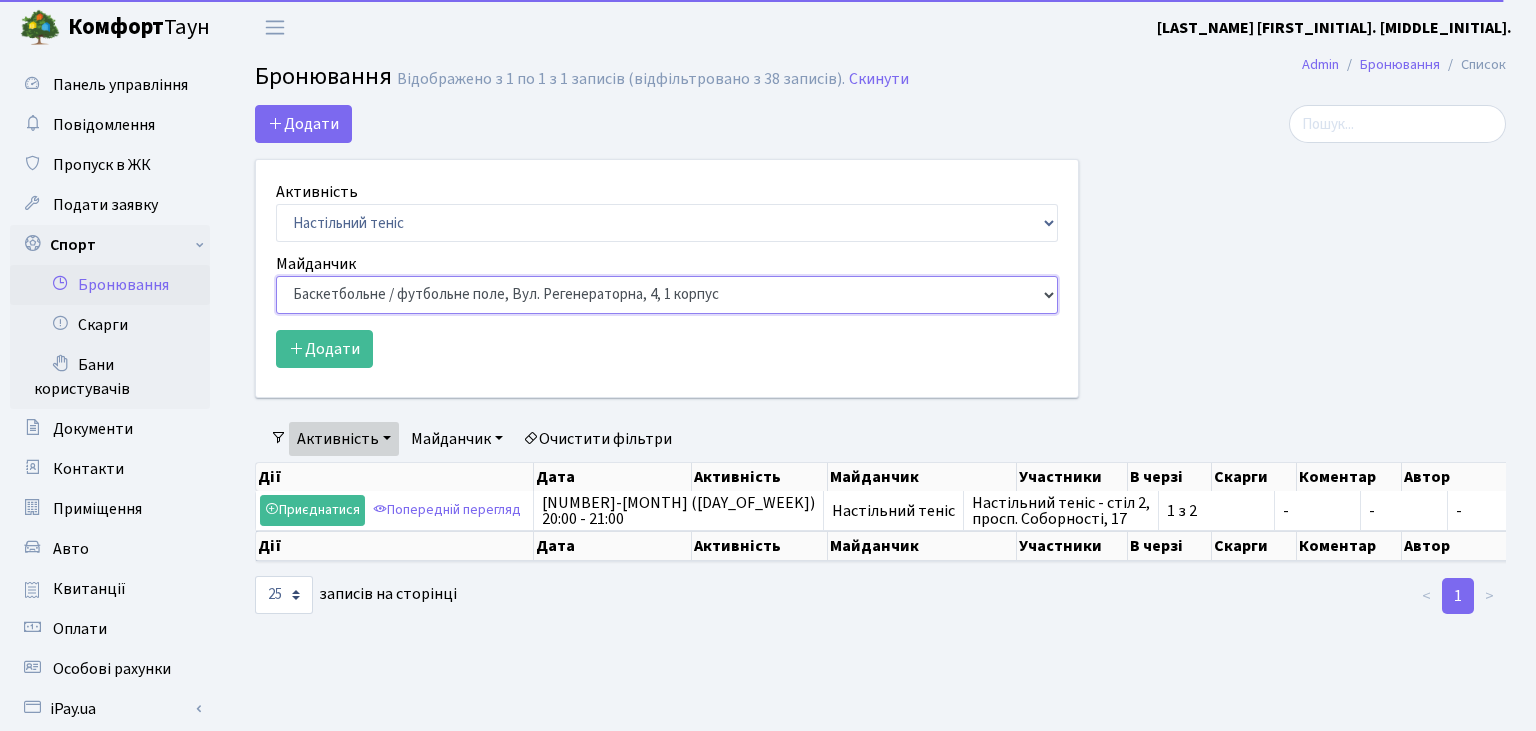 select on "13" 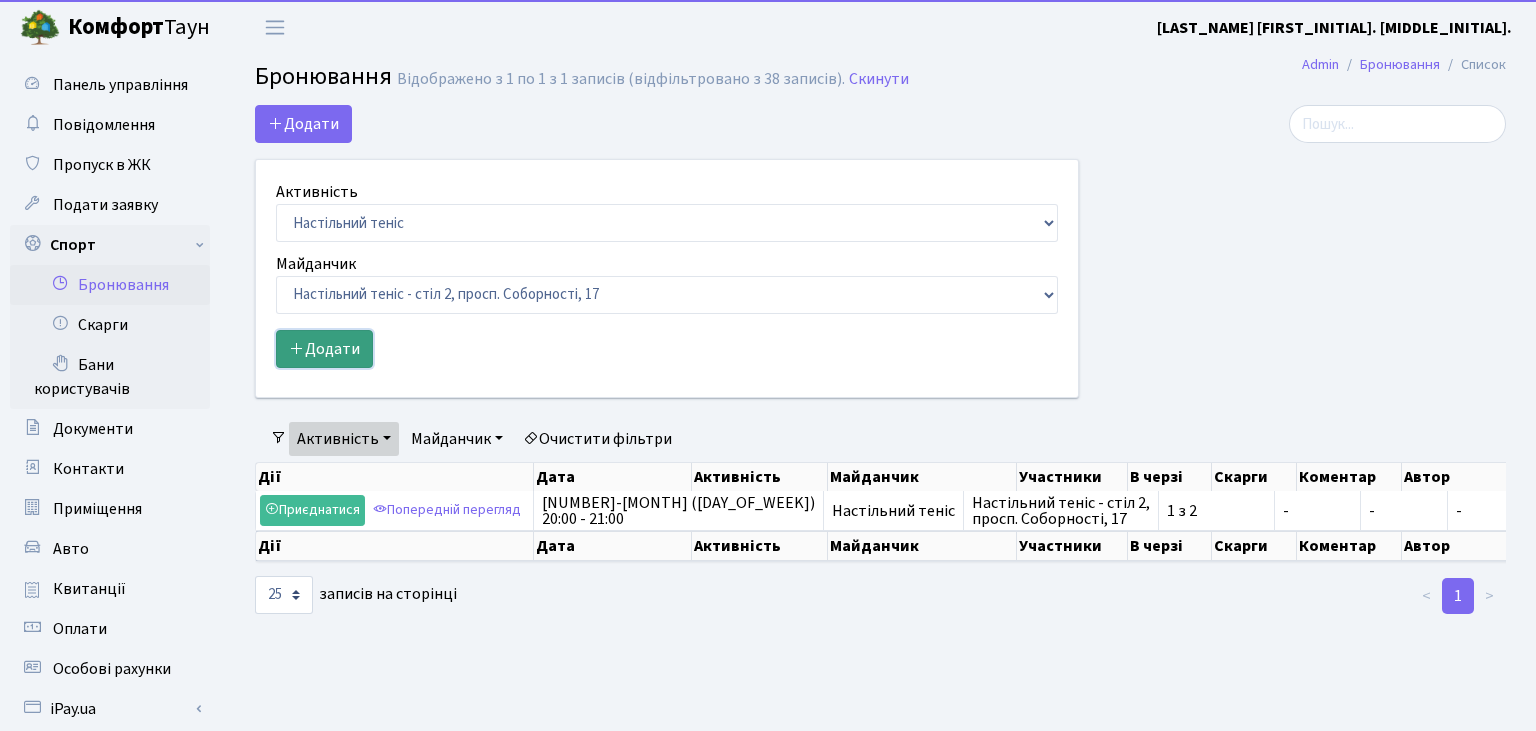 click at bounding box center [297, 348] 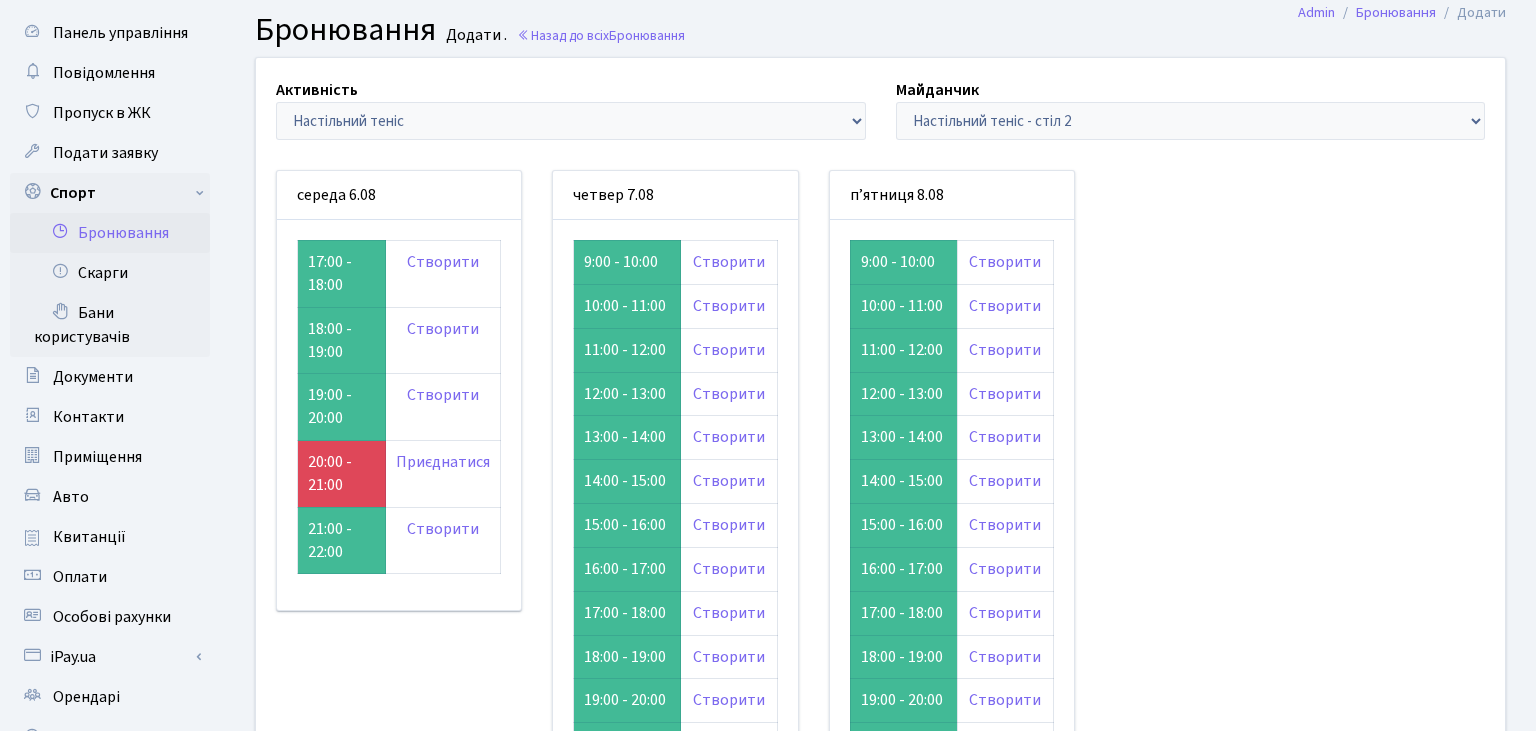 scroll, scrollTop: 105, scrollLeft: 0, axis: vertical 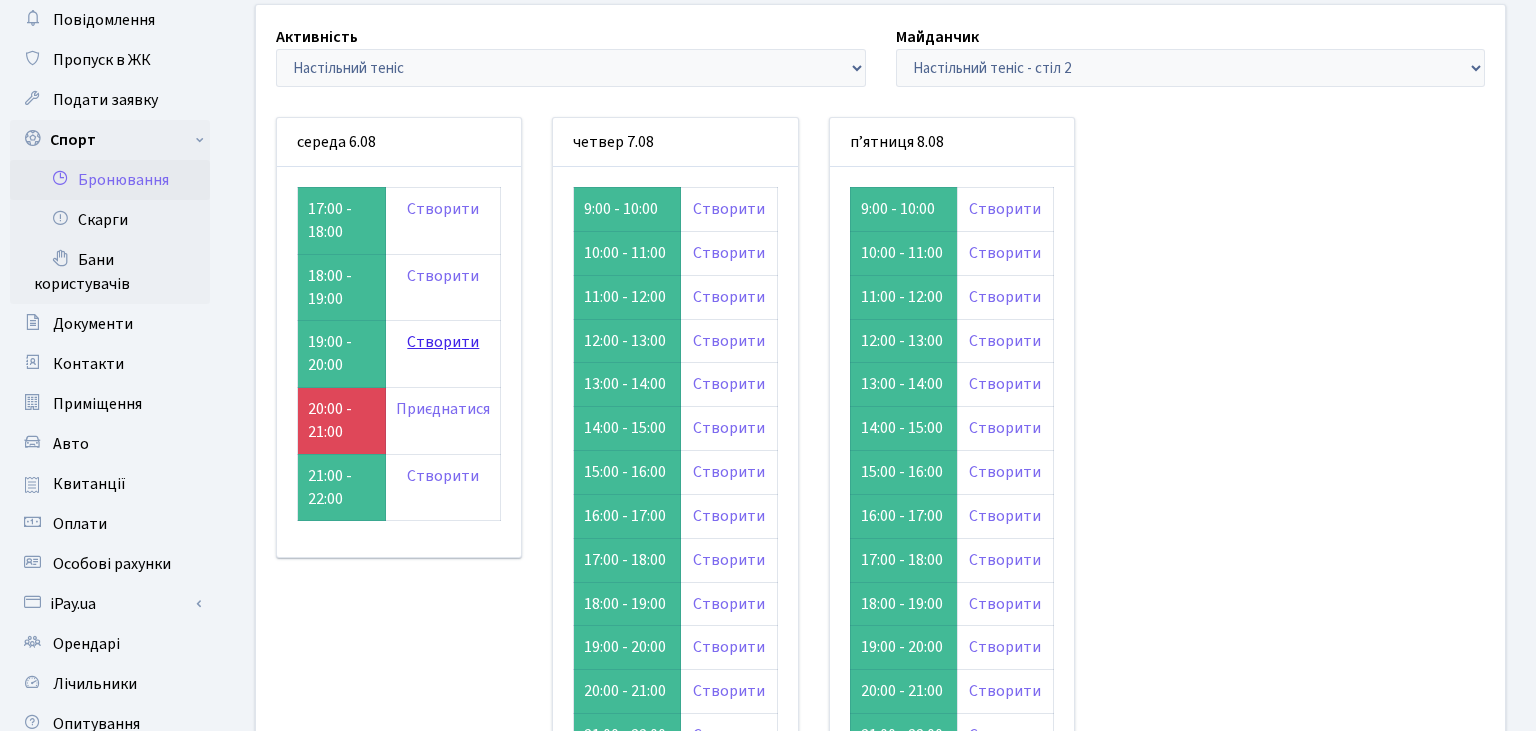 click on "Створити" at bounding box center (443, 342) 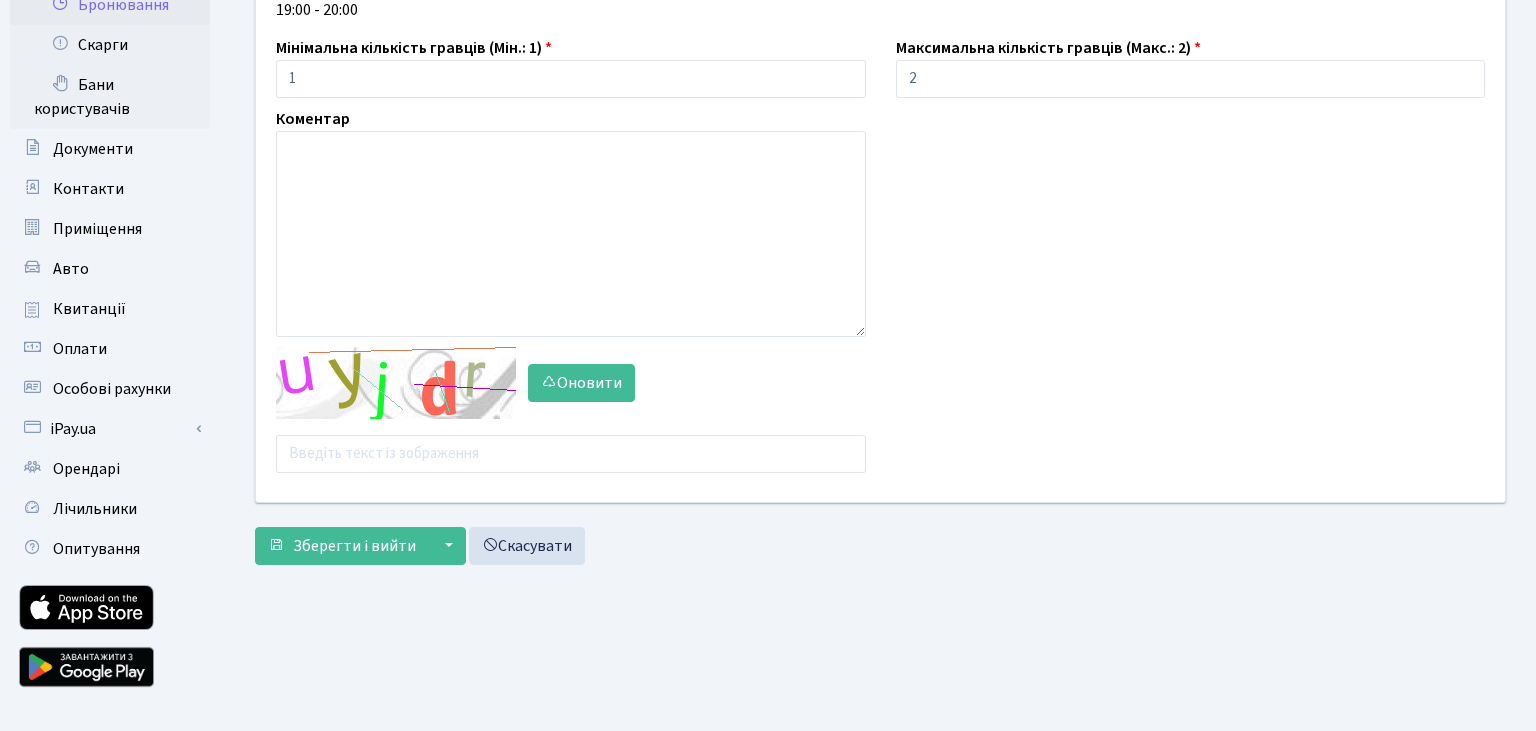 scroll, scrollTop: 313, scrollLeft: 0, axis: vertical 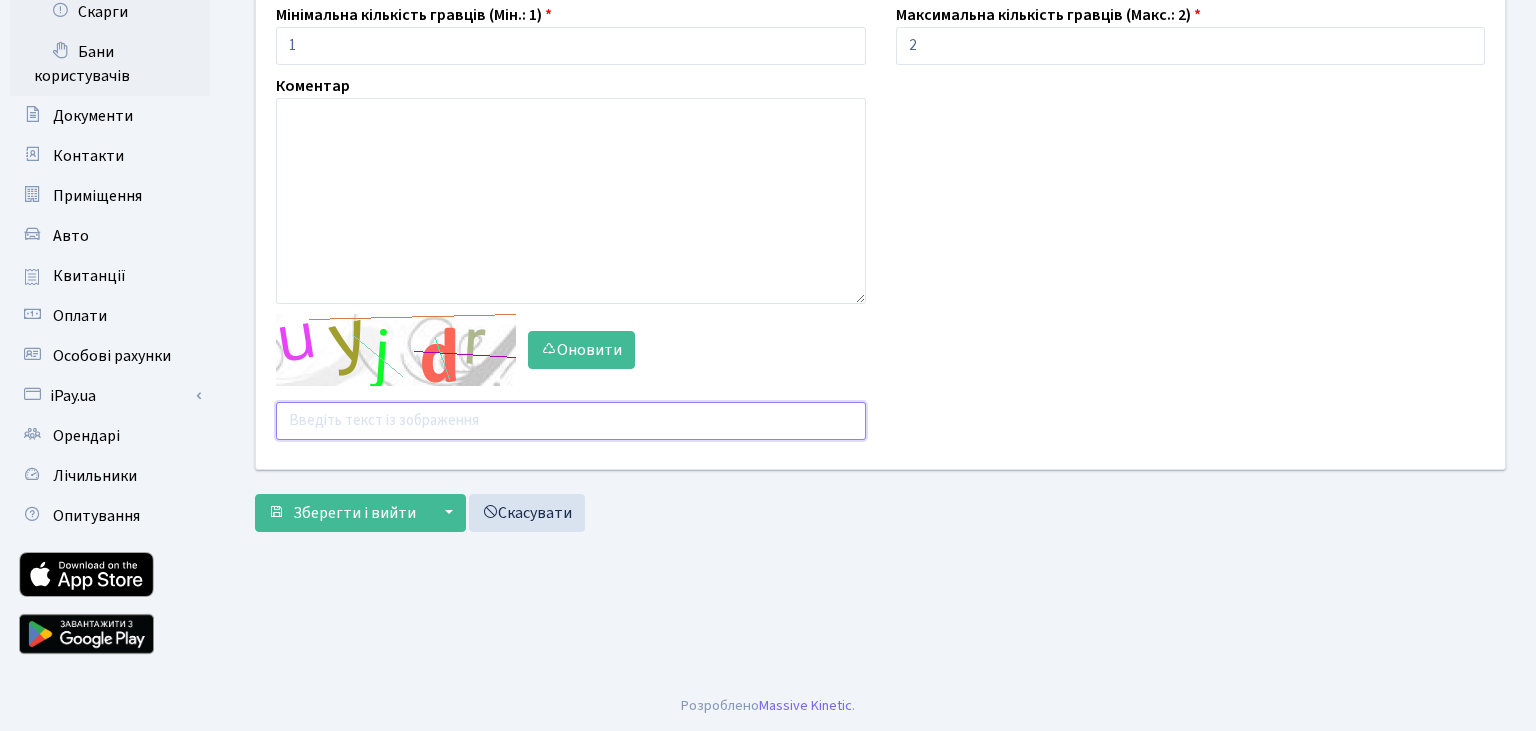 click at bounding box center [571, 421] 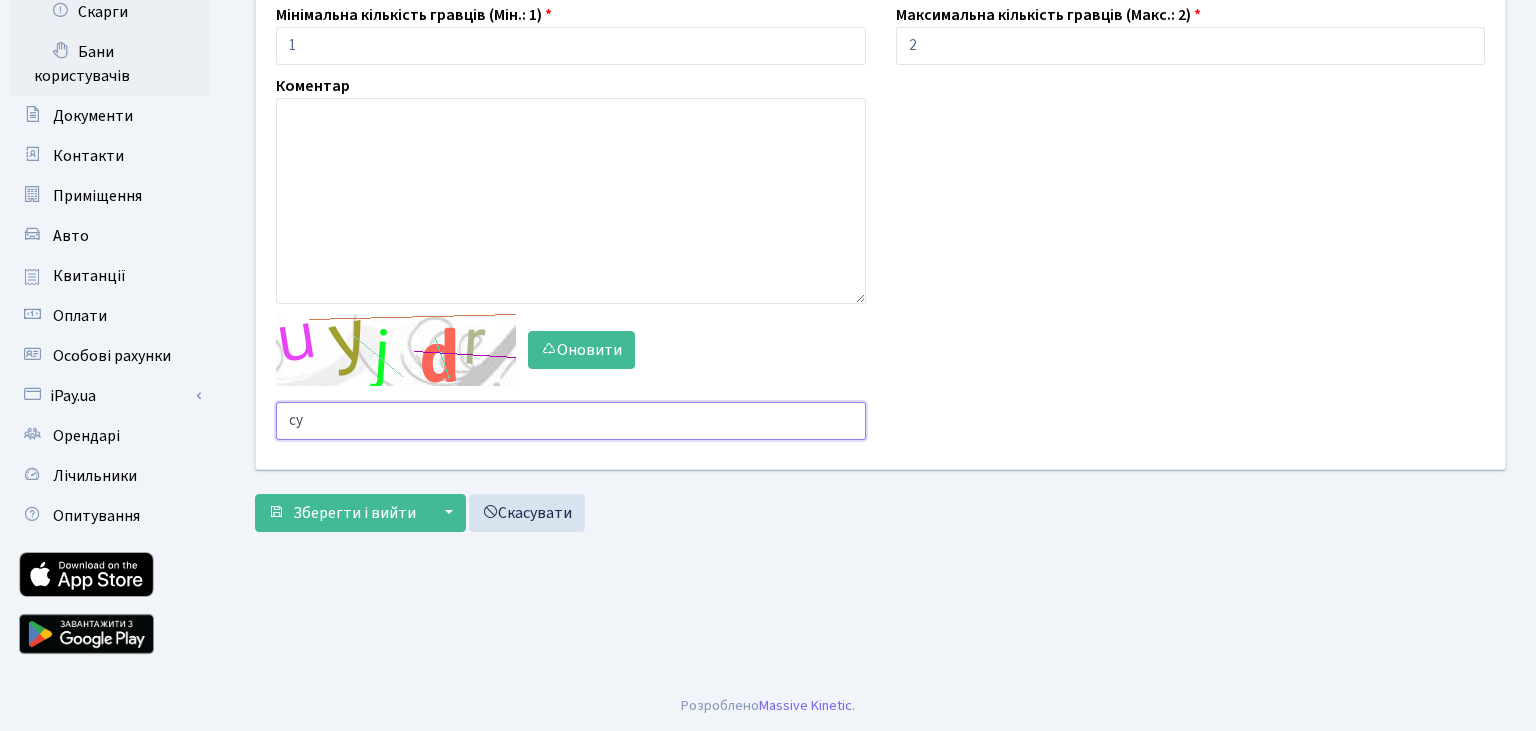 type on "с" 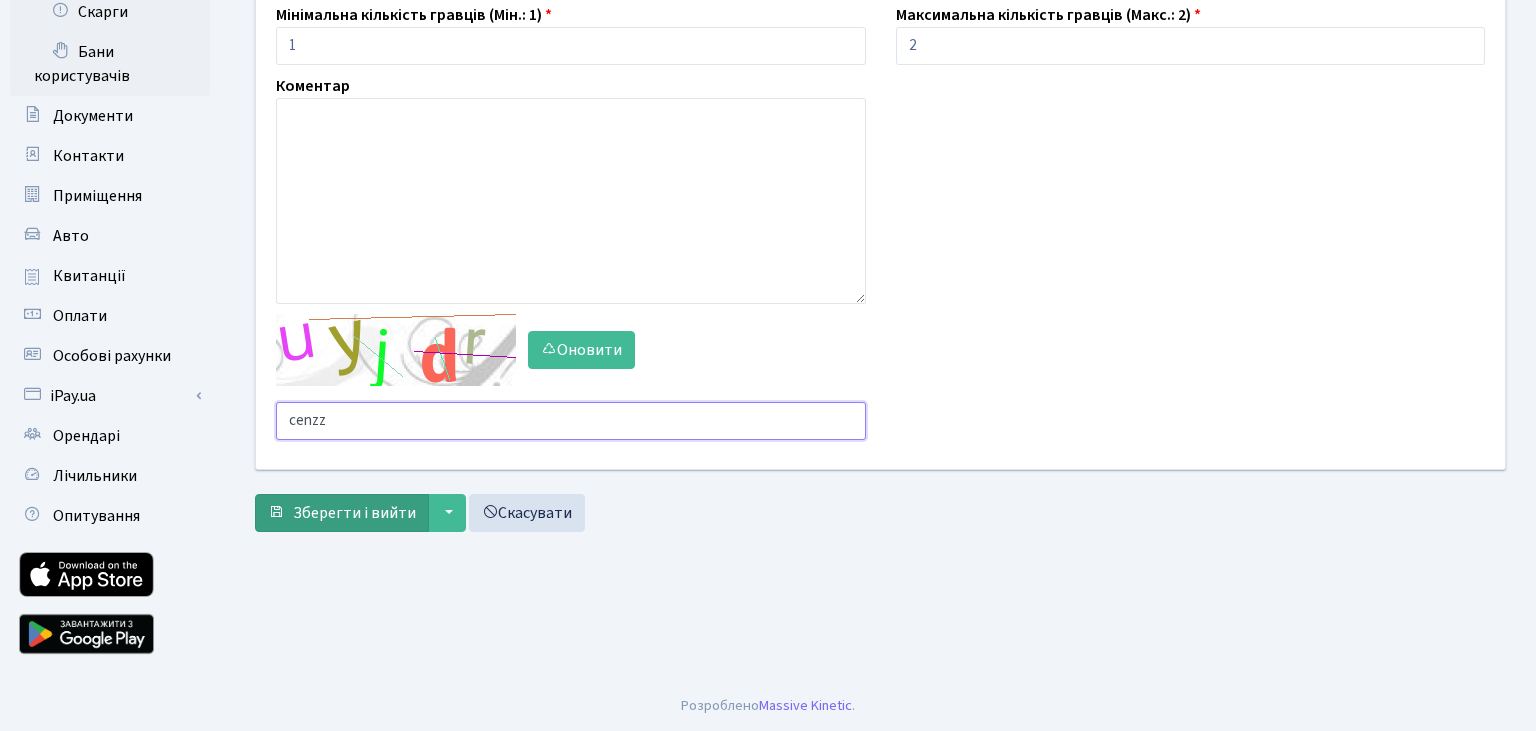 type on "cenzz" 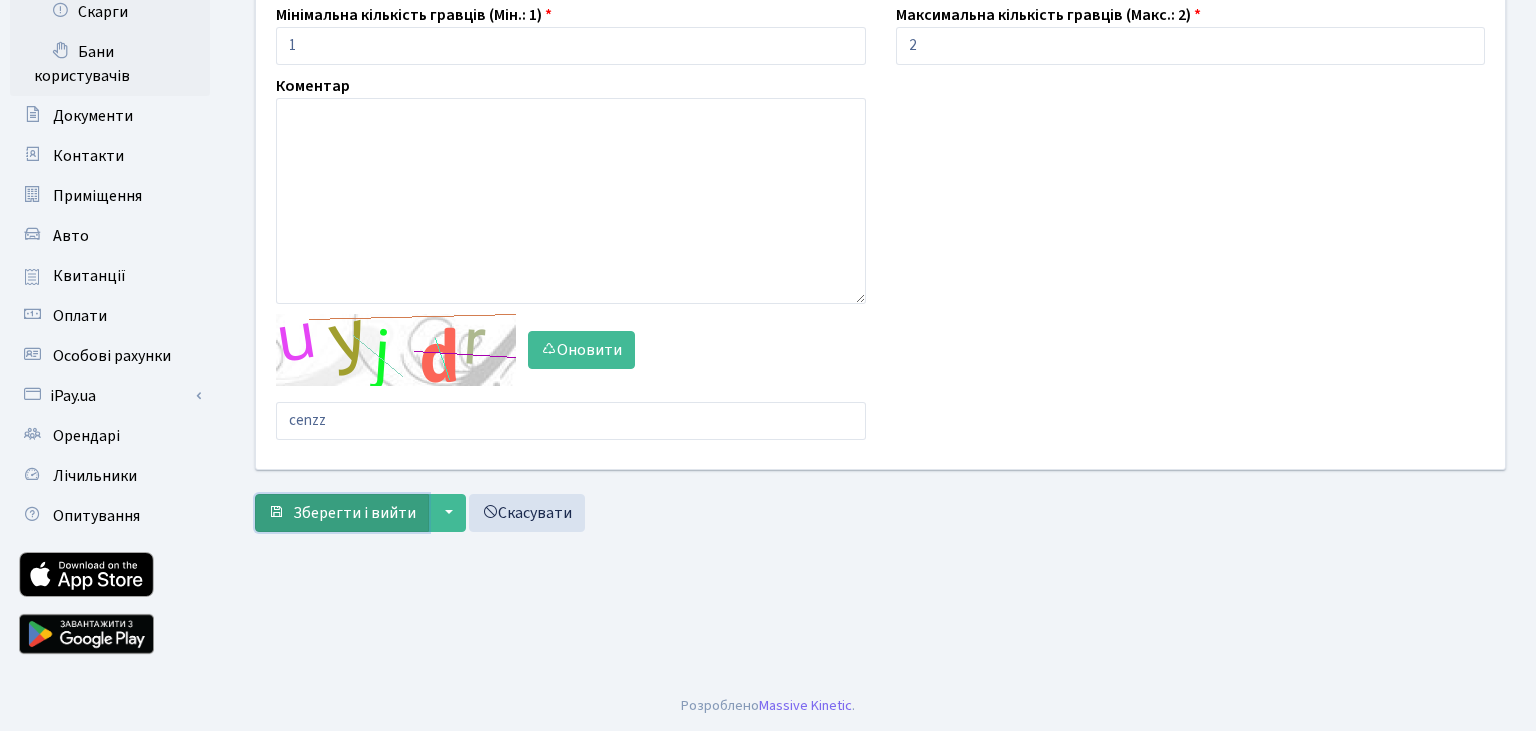 click on "Зберегти і вийти" at bounding box center (354, 513) 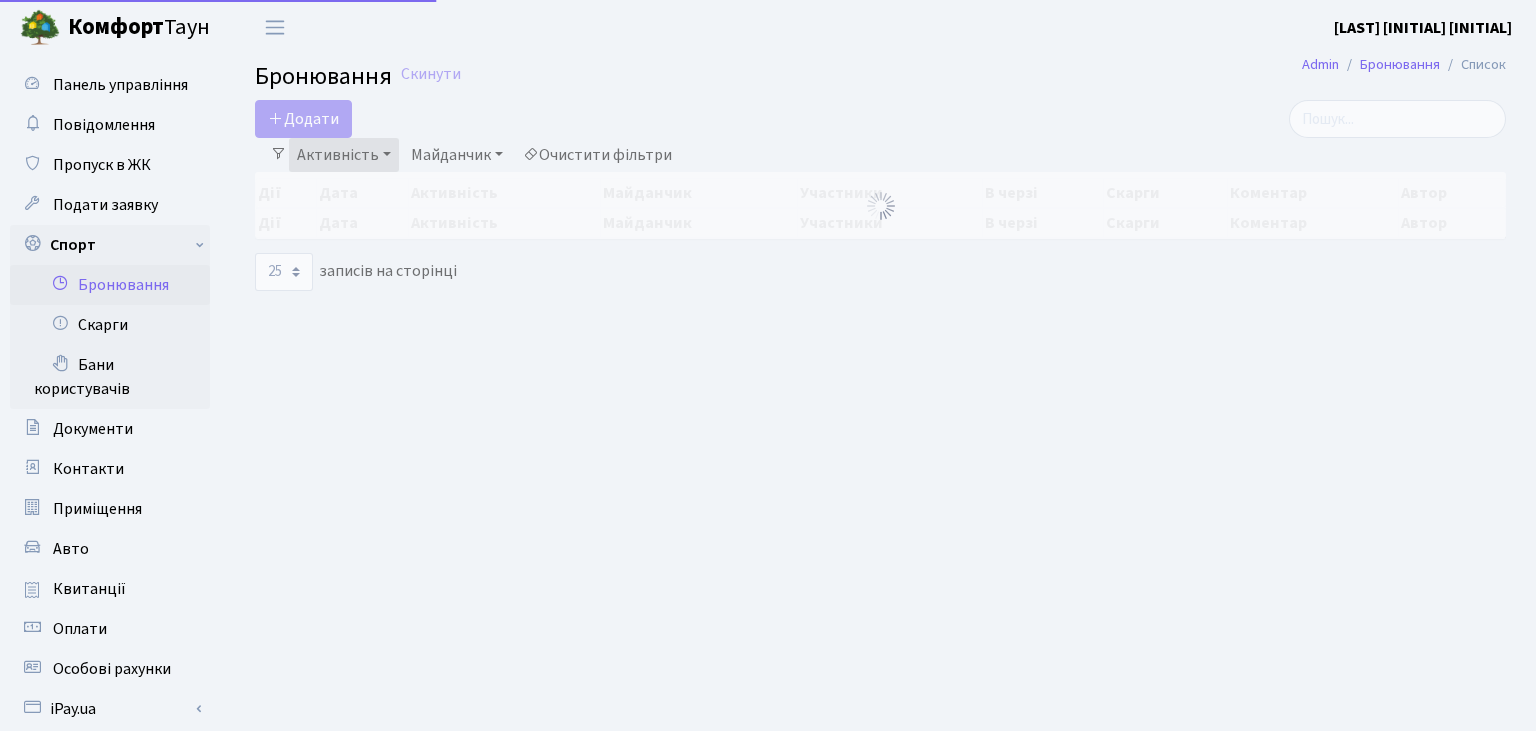 select on "25" 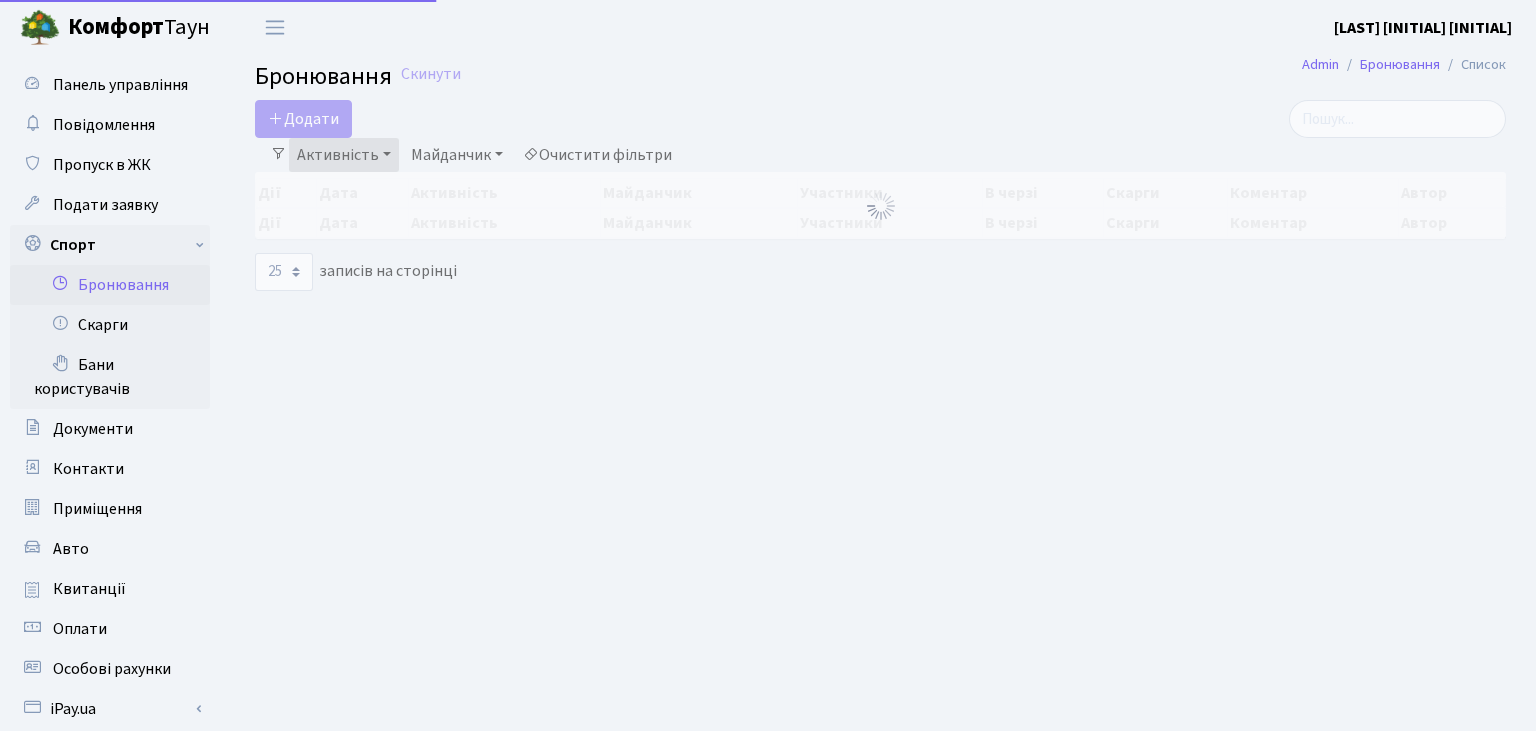 scroll, scrollTop: 0, scrollLeft: 0, axis: both 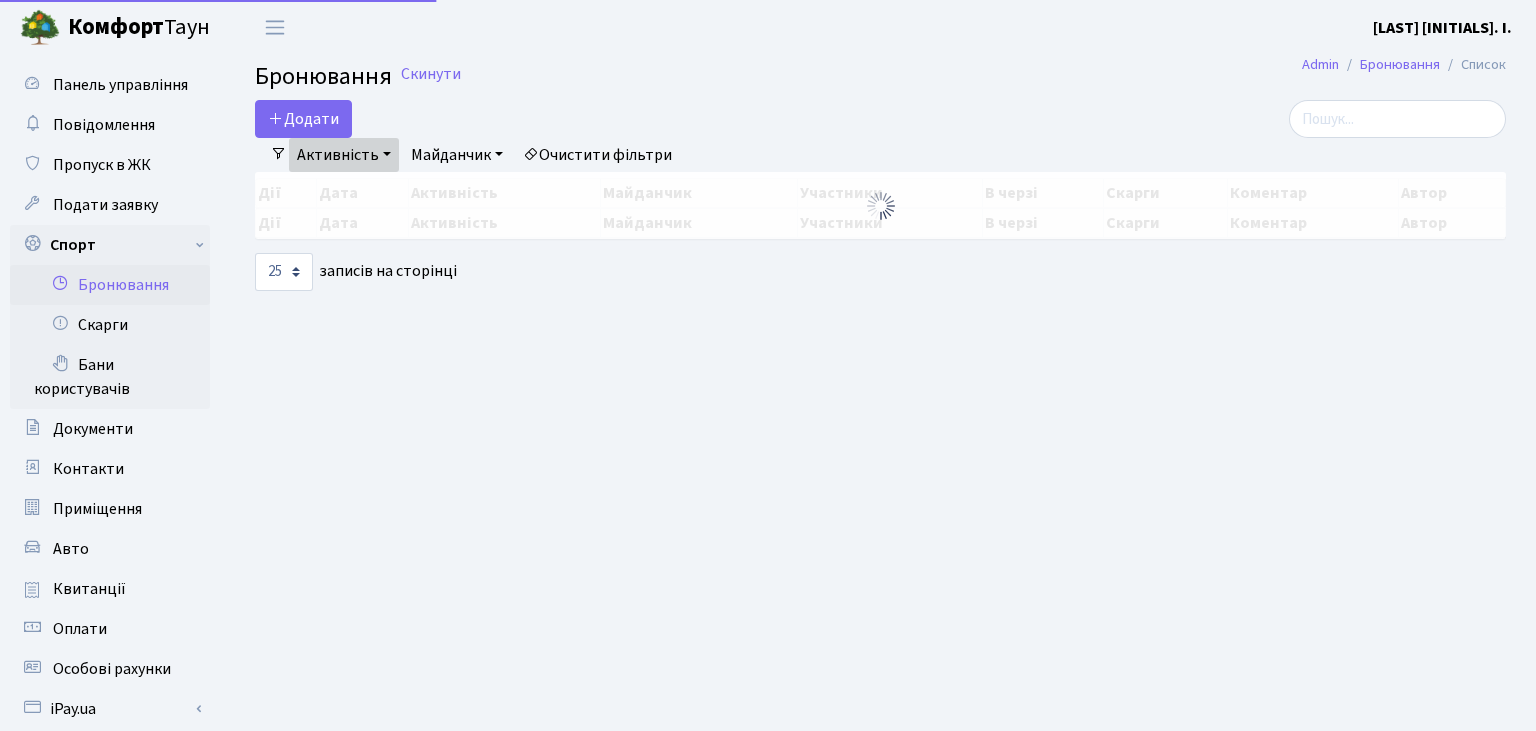 select on "25" 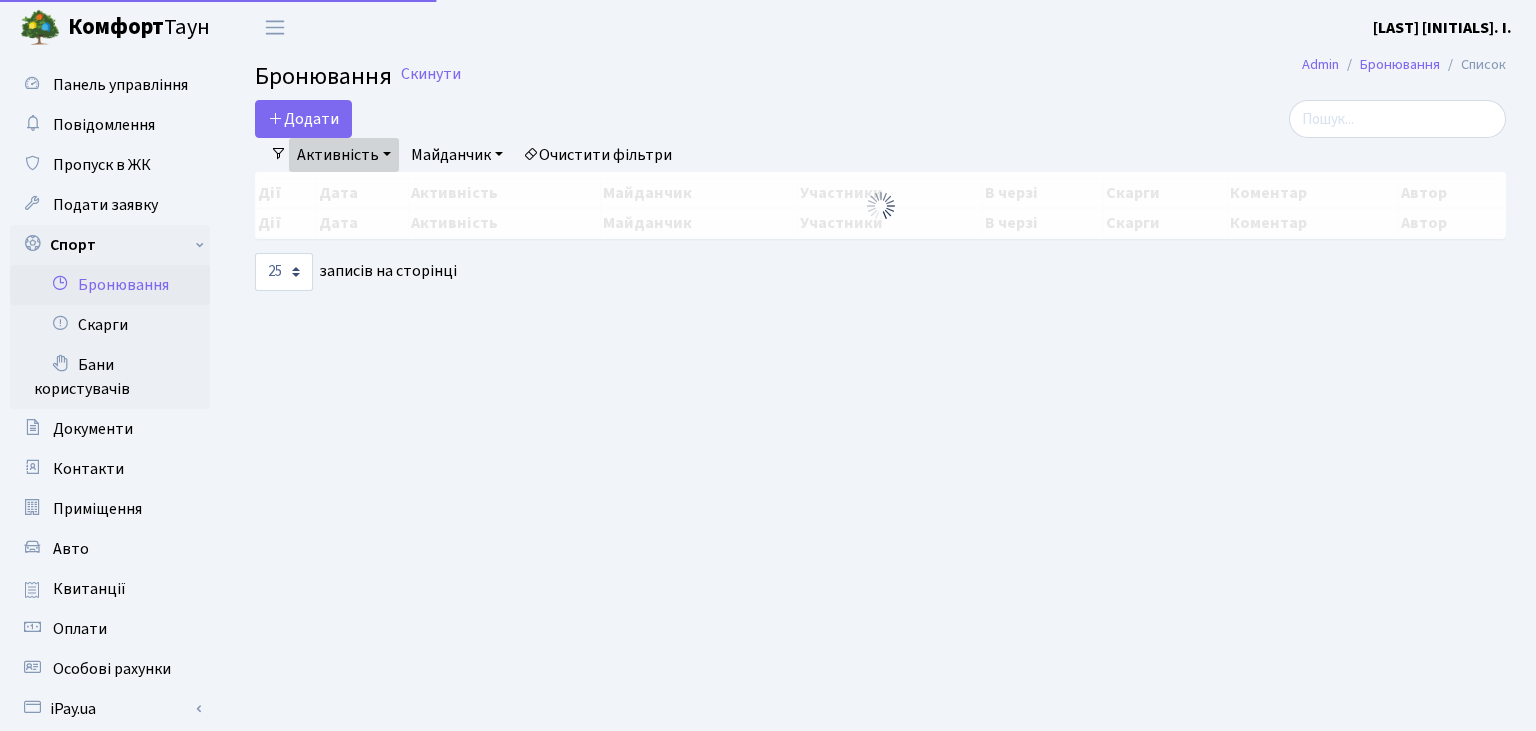 scroll, scrollTop: 0, scrollLeft: 0, axis: both 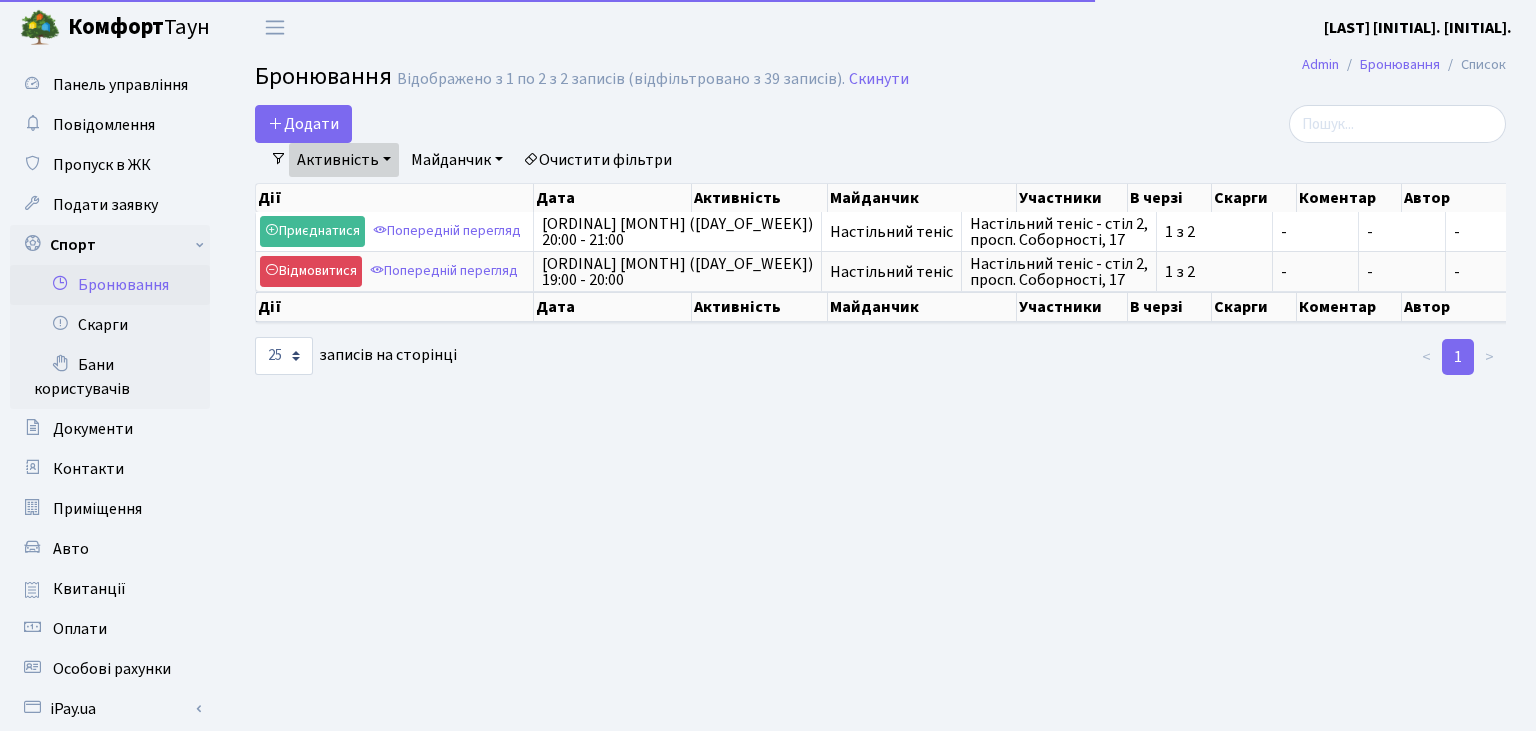 select on "25" 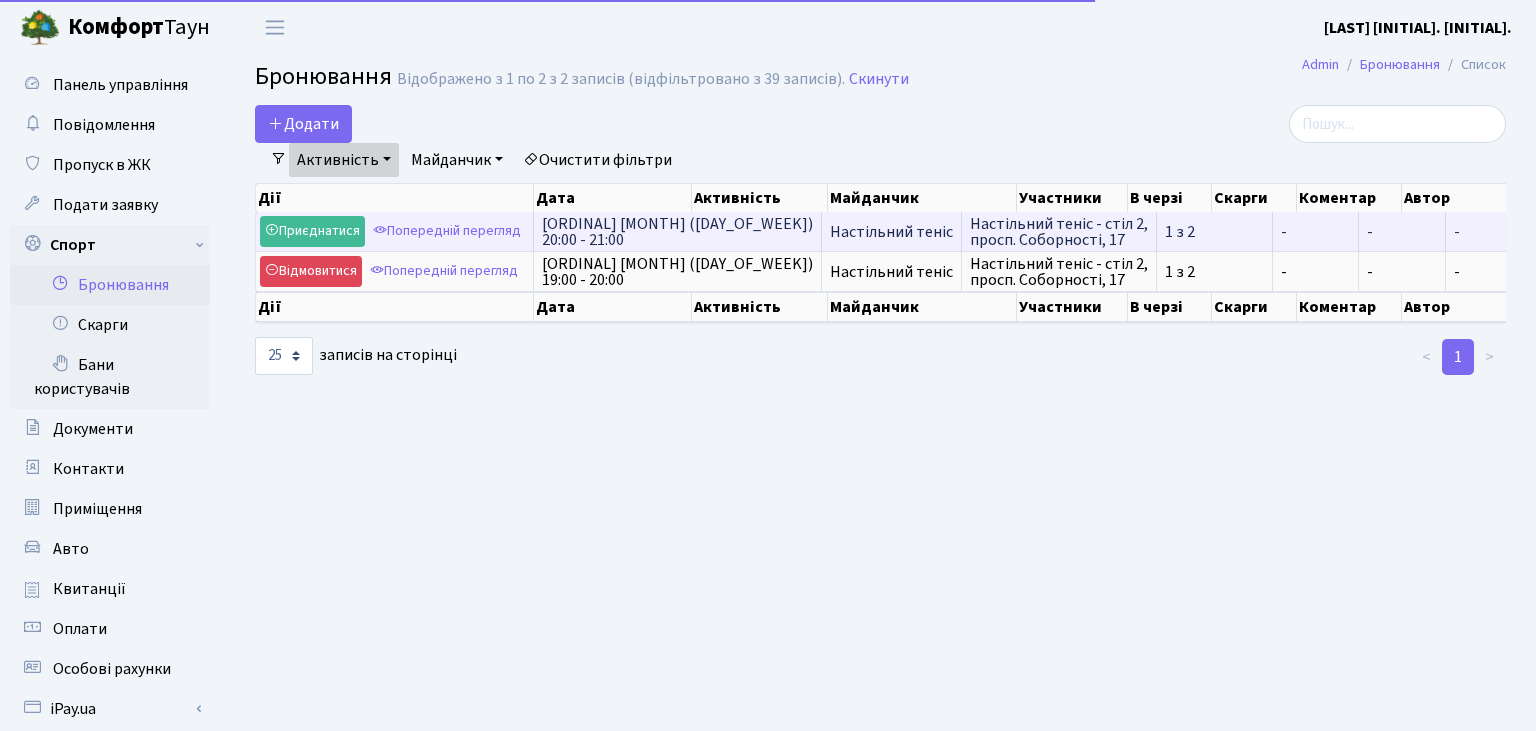 scroll, scrollTop: 0, scrollLeft: 0, axis: both 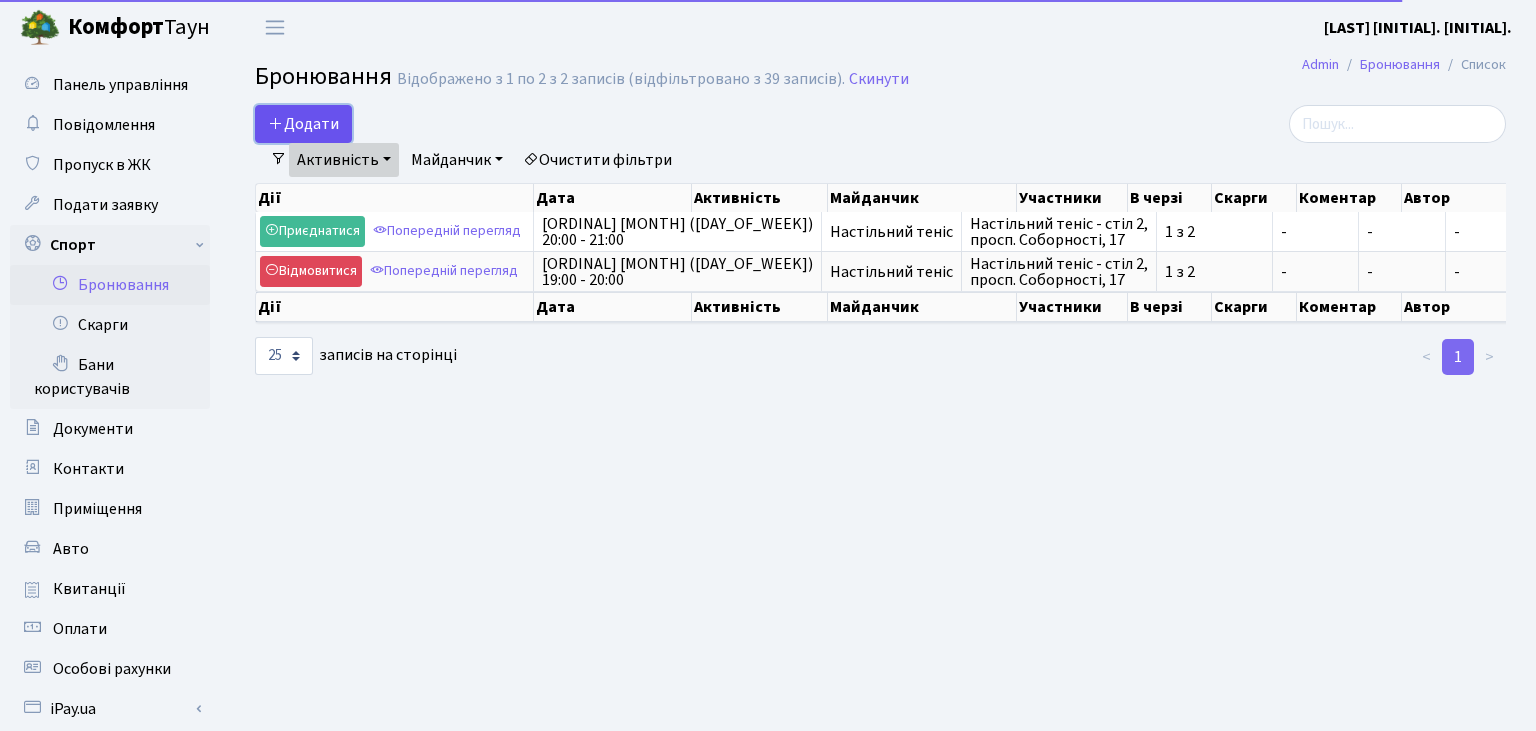 click on "Додати" at bounding box center [303, 124] 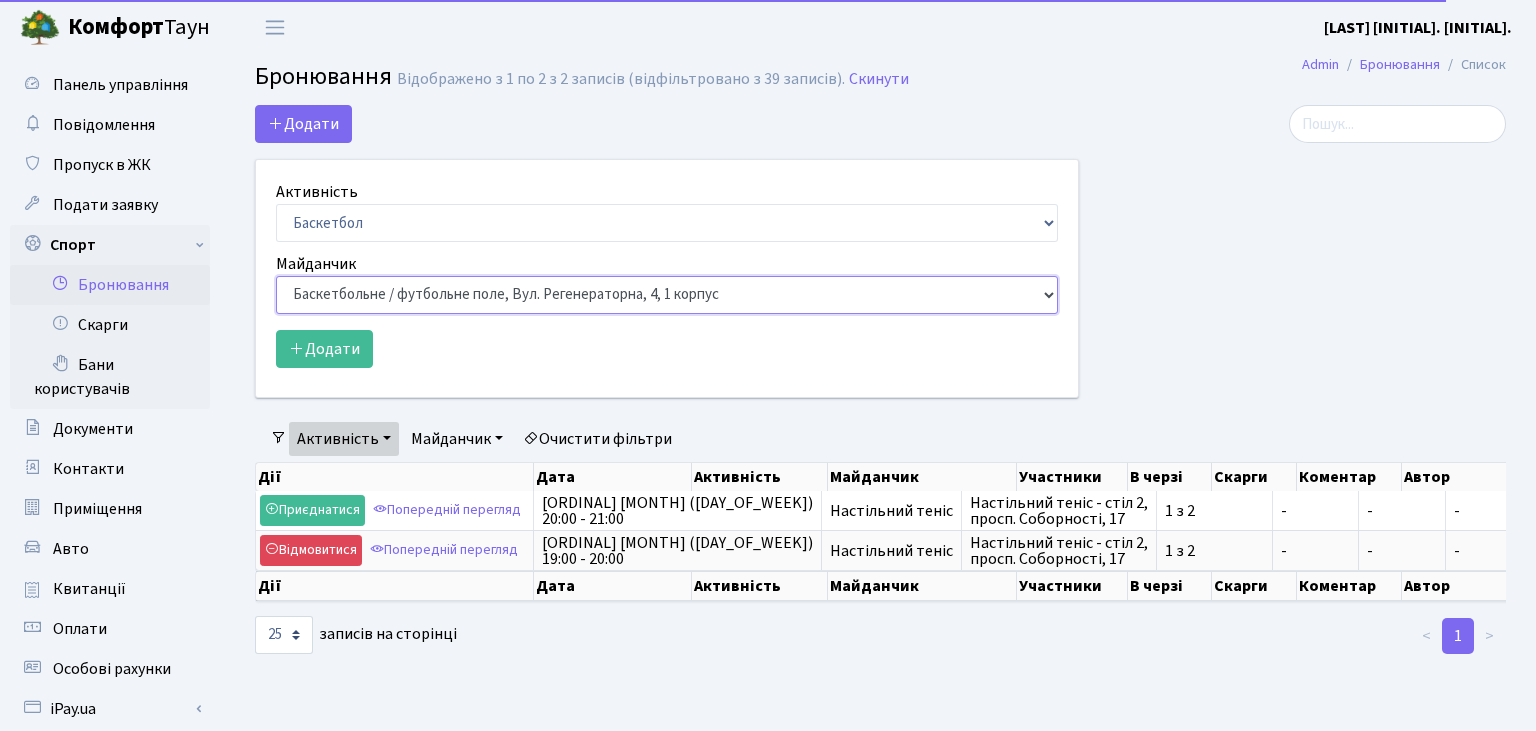 click on "Баскетбольне / футбольне поле, Вул. [STREET], [NUMBER], [BUILDING]
Баскетбольне поле, вул. [STREET], [NUMBER], [BUILDING]
Баскетбольне поле, просп. [STREET], [NUMBER]
Волейбольне поле, вул. [STREET], [NUMBER], [BUILDING]
Волейбольне поле, [NUMBER] паркінг, вул. [STREET], [NUMBER]-[LETTER]
Волейбольне поле, просп. [STREET], [NUMBER]
Настільний теніс - стіл 1, просп. [STREET], [NUMBER]" at bounding box center [667, 295] 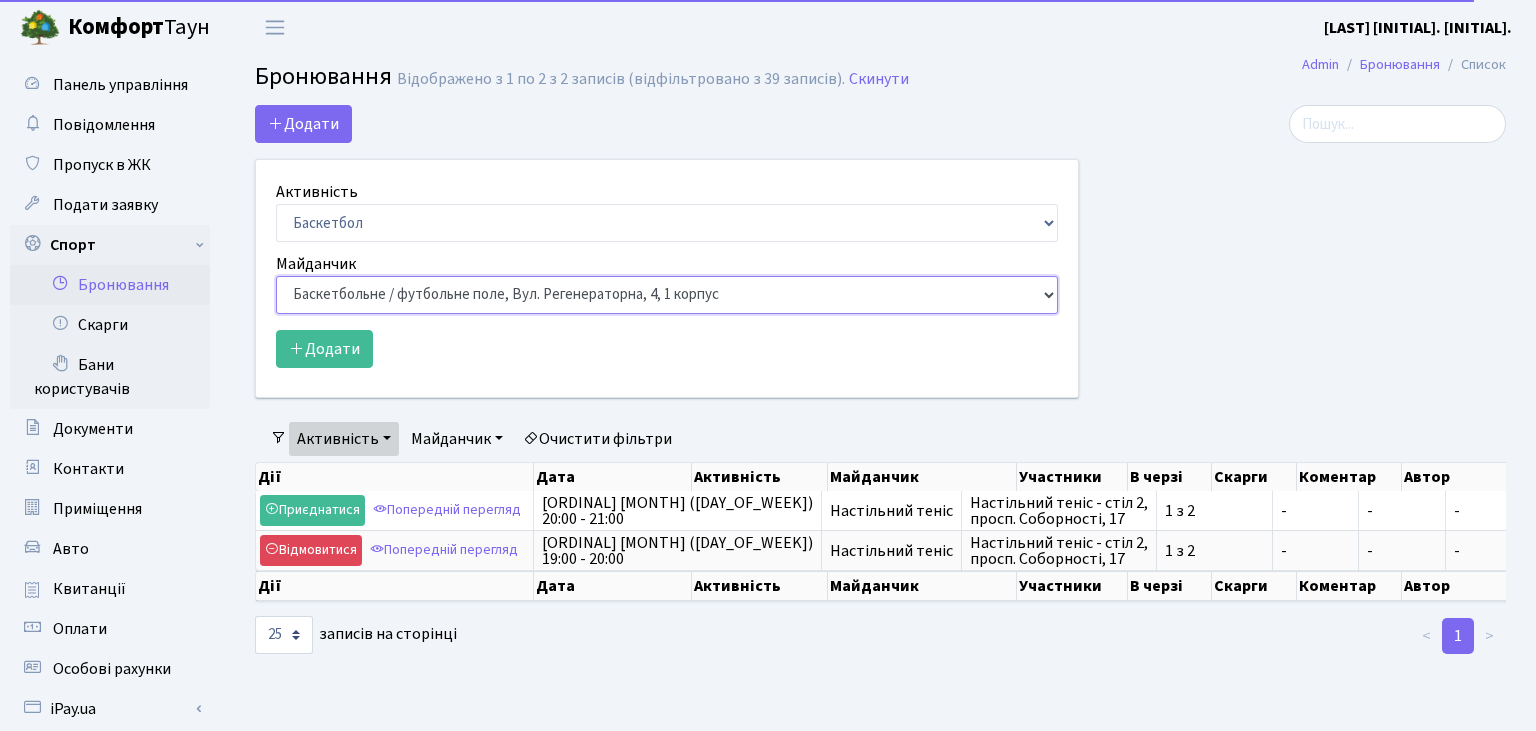 click on "Баскетбольне / футбольне поле, Вул. [STREET], [NUMBER], [BUILDING]
Баскетбольне поле, вул. [STREET], [NUMBER], [BUILDING]
Баскетбольне поле, просп. [STREET], [NUMBER]
Волейбольне поле, вул. [STREET], [NUMBER], [BUILDING]
Волейбольне поле, [NUMBER] паркінг, вул. [STREET], [NUMBER]-[LETTER]
Волейбольне поле, просп. [STREET], [NUMBER]
Настільний теніс - стіл 1, просп. [STREET], [NUMBER]" at bounding box center [667, 295] 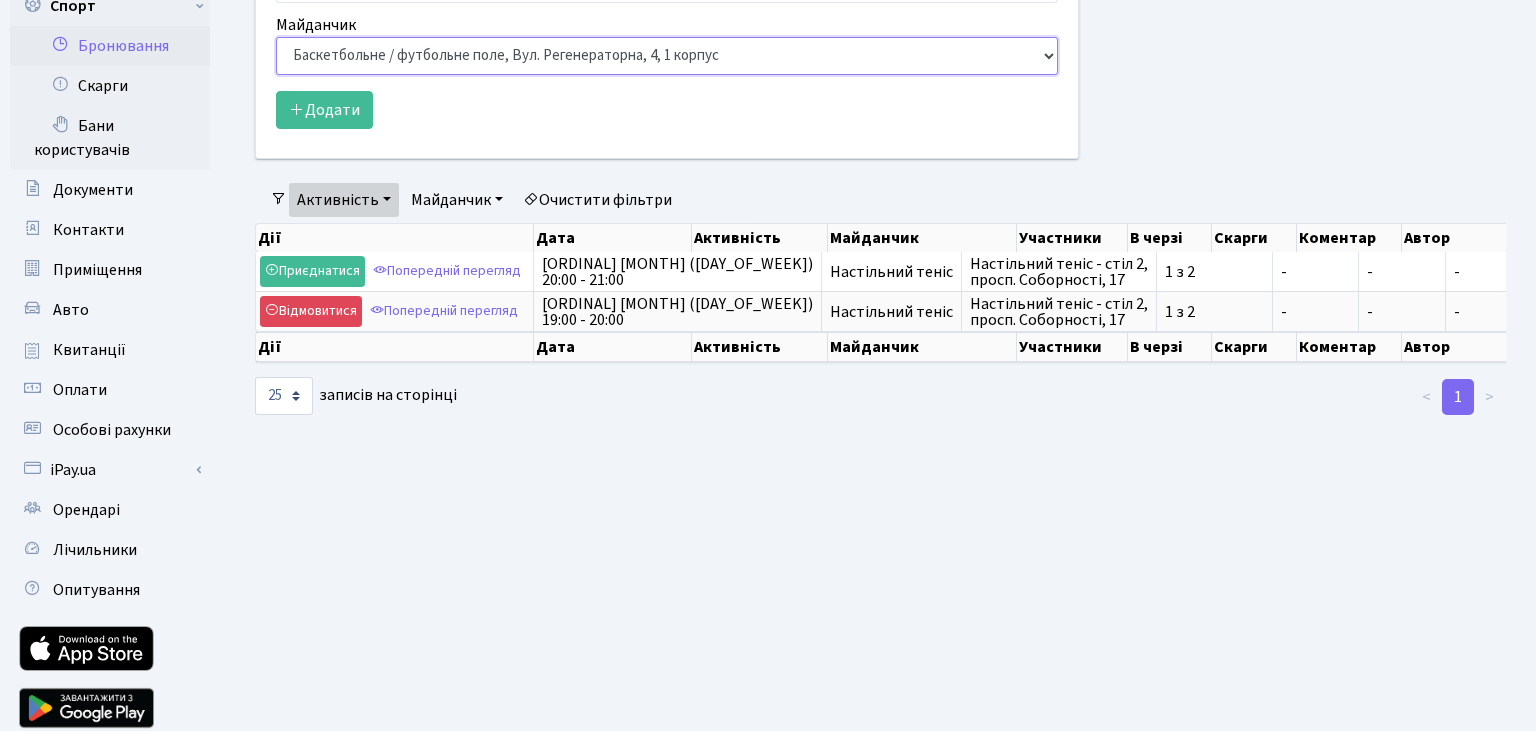 scroll, scrollTop: 313, scrollLeft: 0, axis: vertical 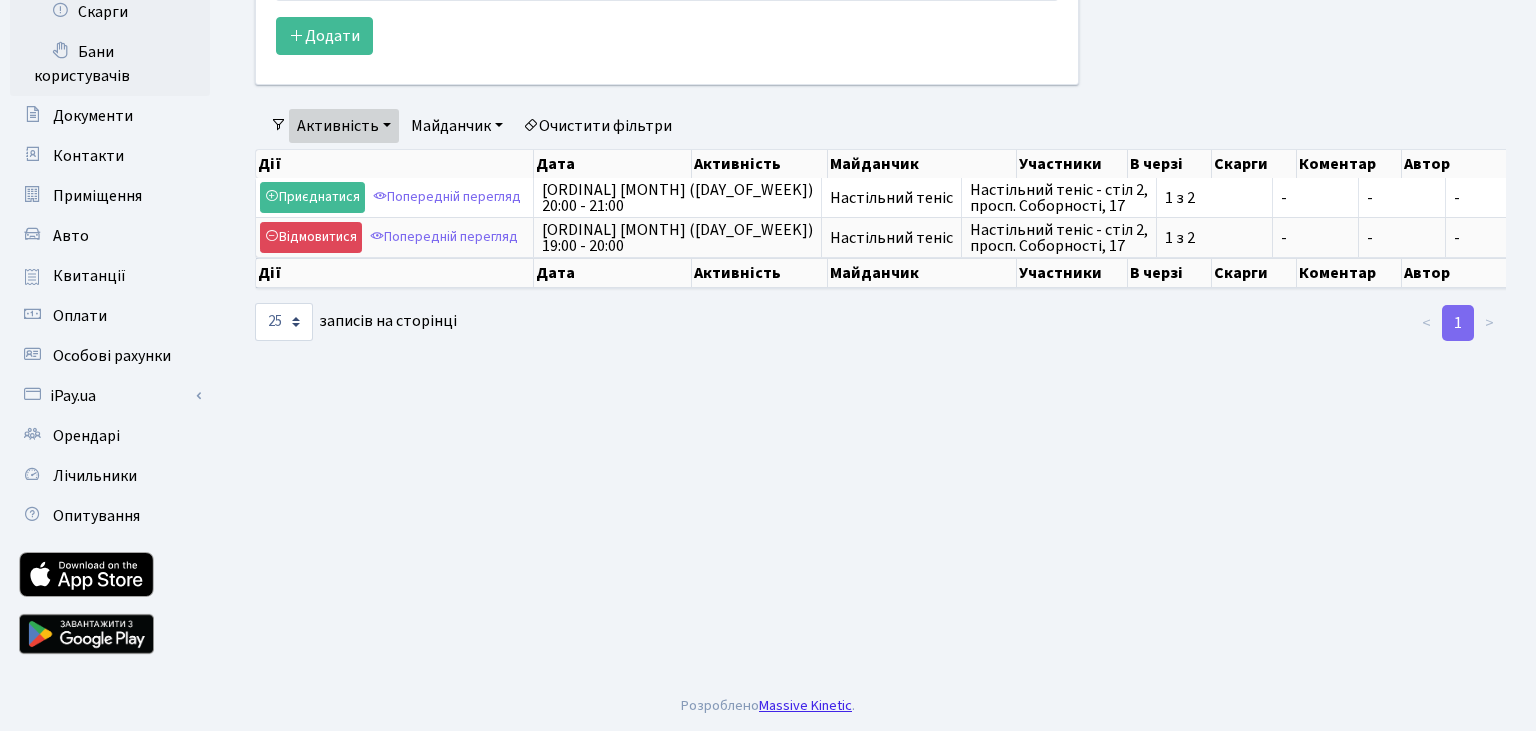 click on "Massive Kinetic" at bounding box center (805, 705) 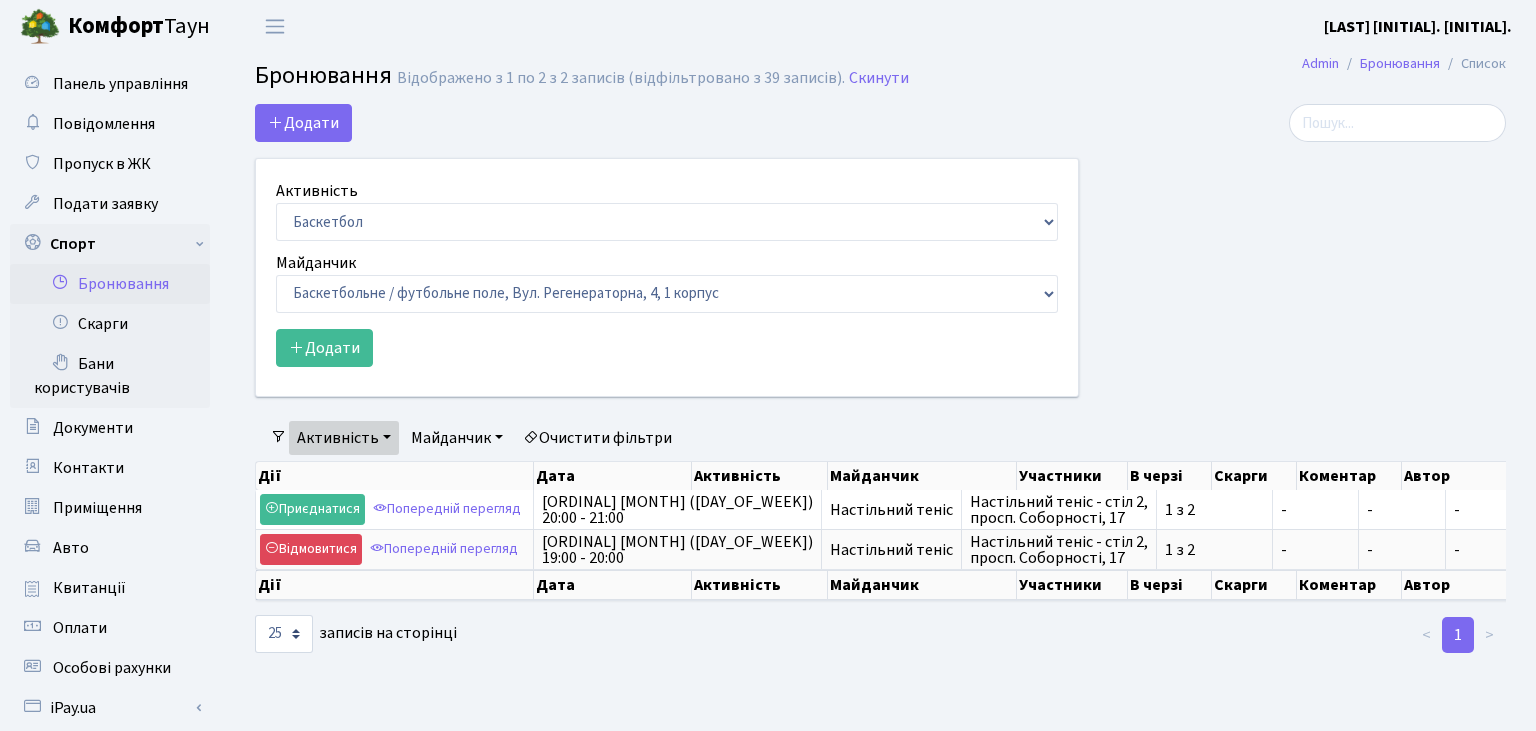 scroll, scrollTop: 0, scrollLeft: 0, axis: both 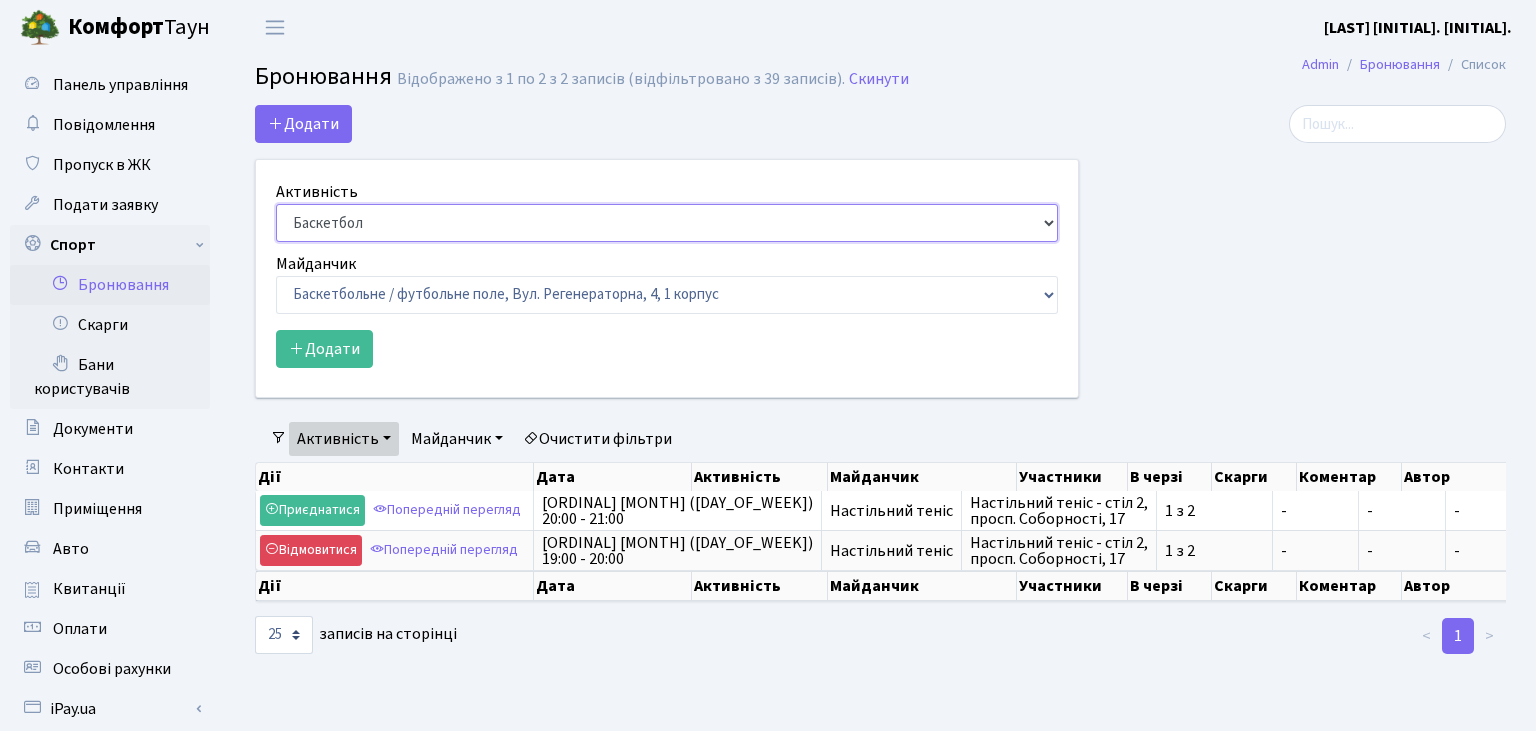 click on "Баскетбол
Волейбол
Йога
Катання на роликах
Настільний теніс
Теніс
Футбол
Фітнес" at bounding box center (667, 223) 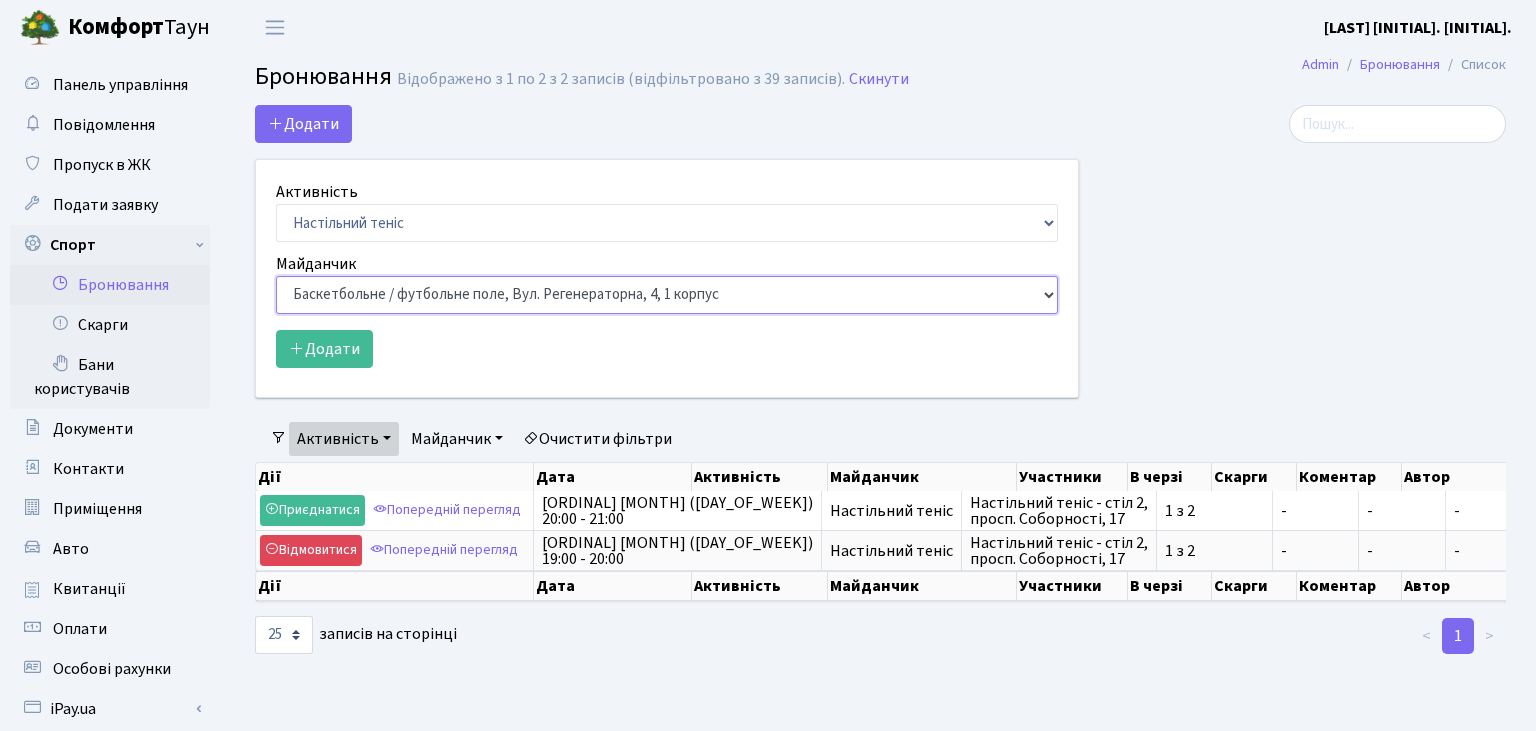 click on "Баскетбольне / футбольне поле, Вул. Регенераторна, 4, 1 корпус
Баскетбольне поле, вул. Регенераторна, 4, 17 корпус
Баскетбольне поле, просп. Соборності, 17
Волейбольне поле, вул. Регенераторна, 4, 17 корпус
Волейбольне поле, 33 паркінг, вул. Регенераторна, 4-Д
Волейбольне поле, просп. Соборності, 17
Настільний теніс - стіл 1, просп. Соборності, 17" at bounding box center [667, 295] 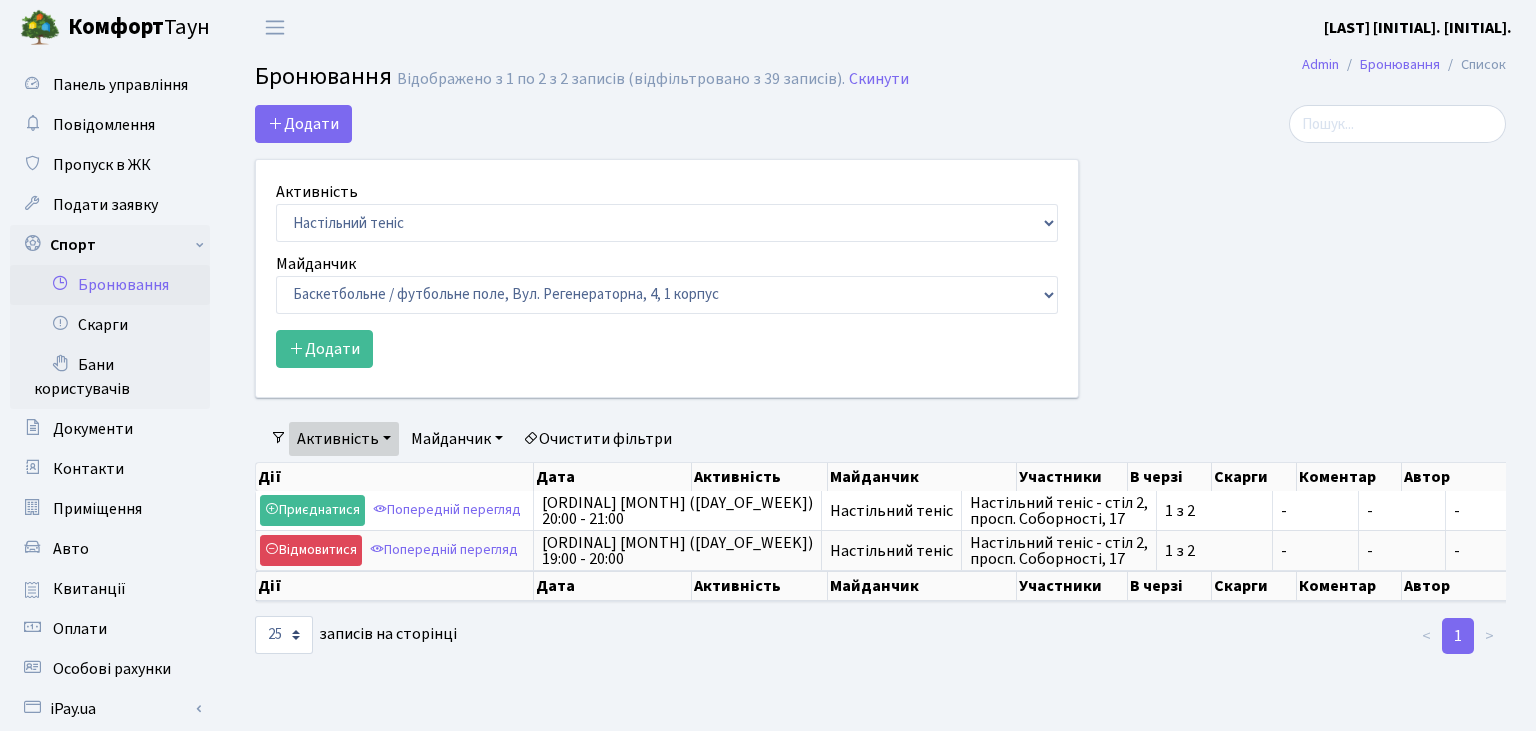 click at bounding box center (1307, 263) 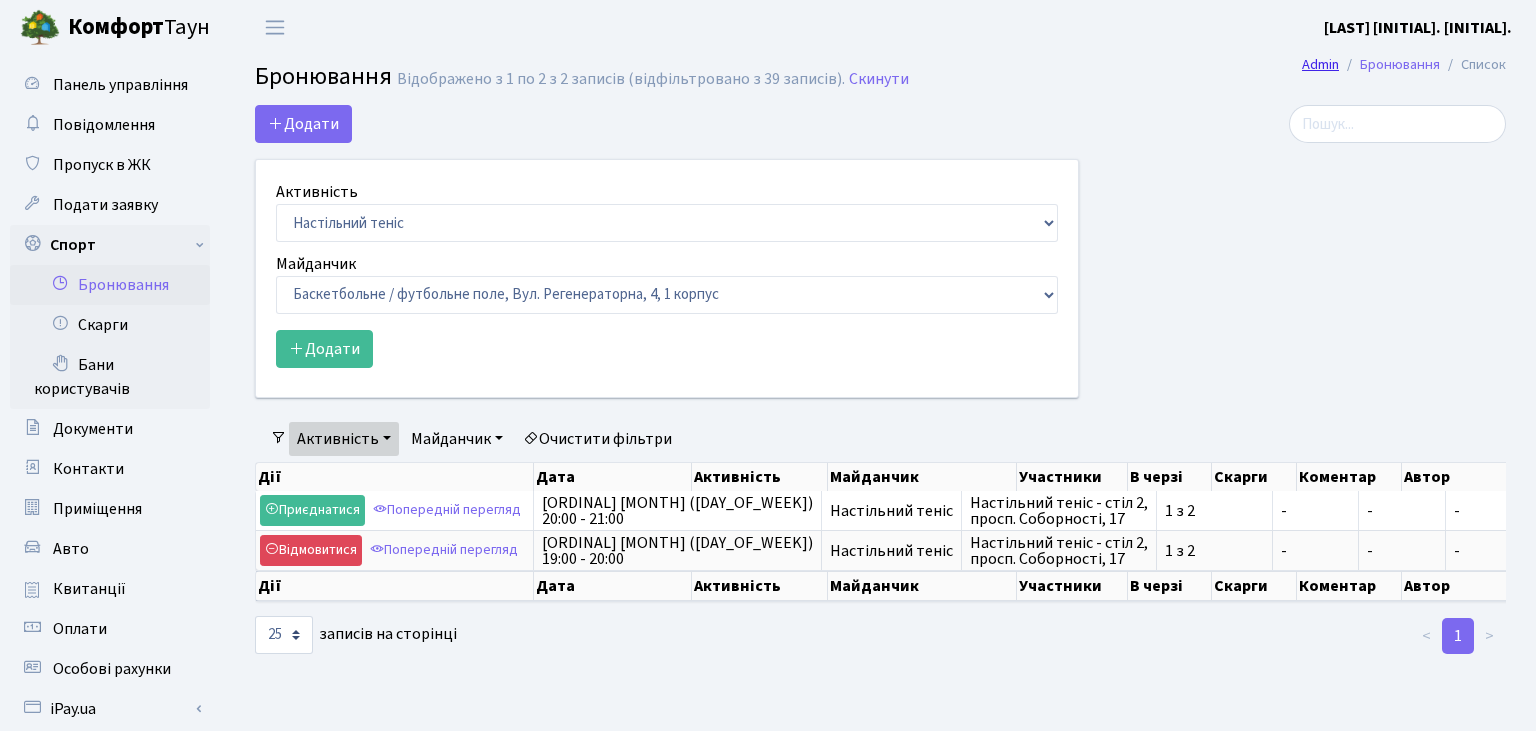 click on "Admin" at bounding box center [1320, 64] 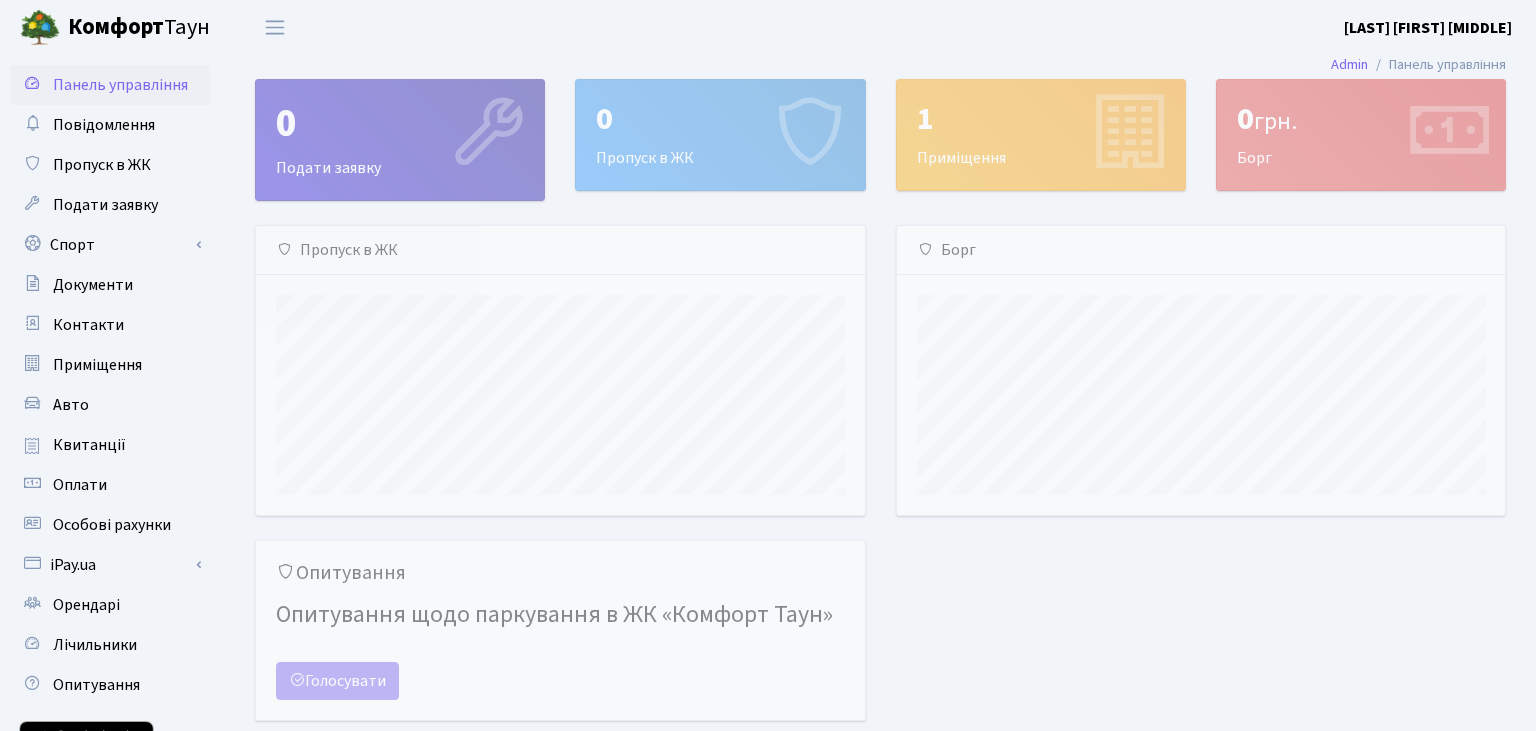 scroll, scrollTop: 0, scrollLeft: 0, axis: both 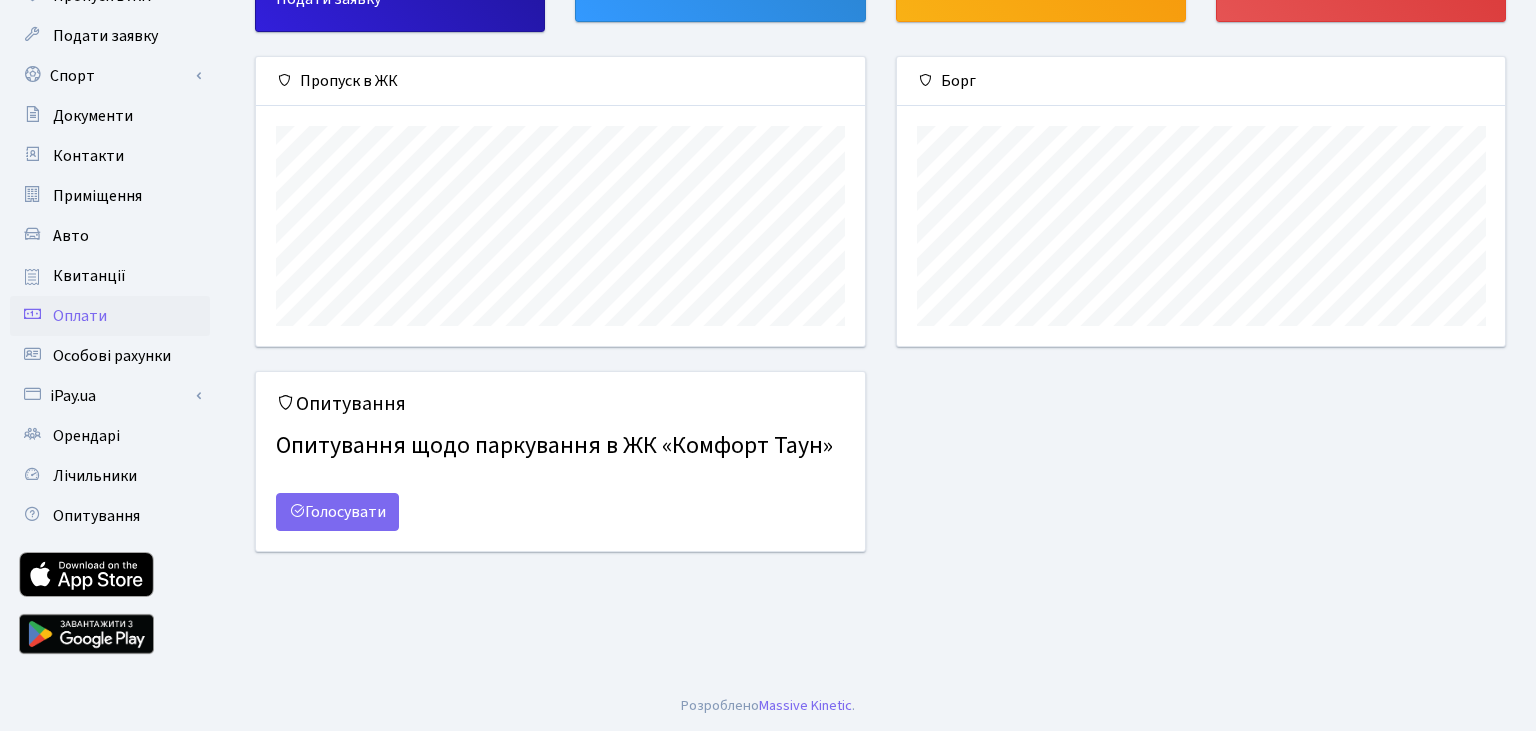click on "Оплати" at bounding box center [80, 316] 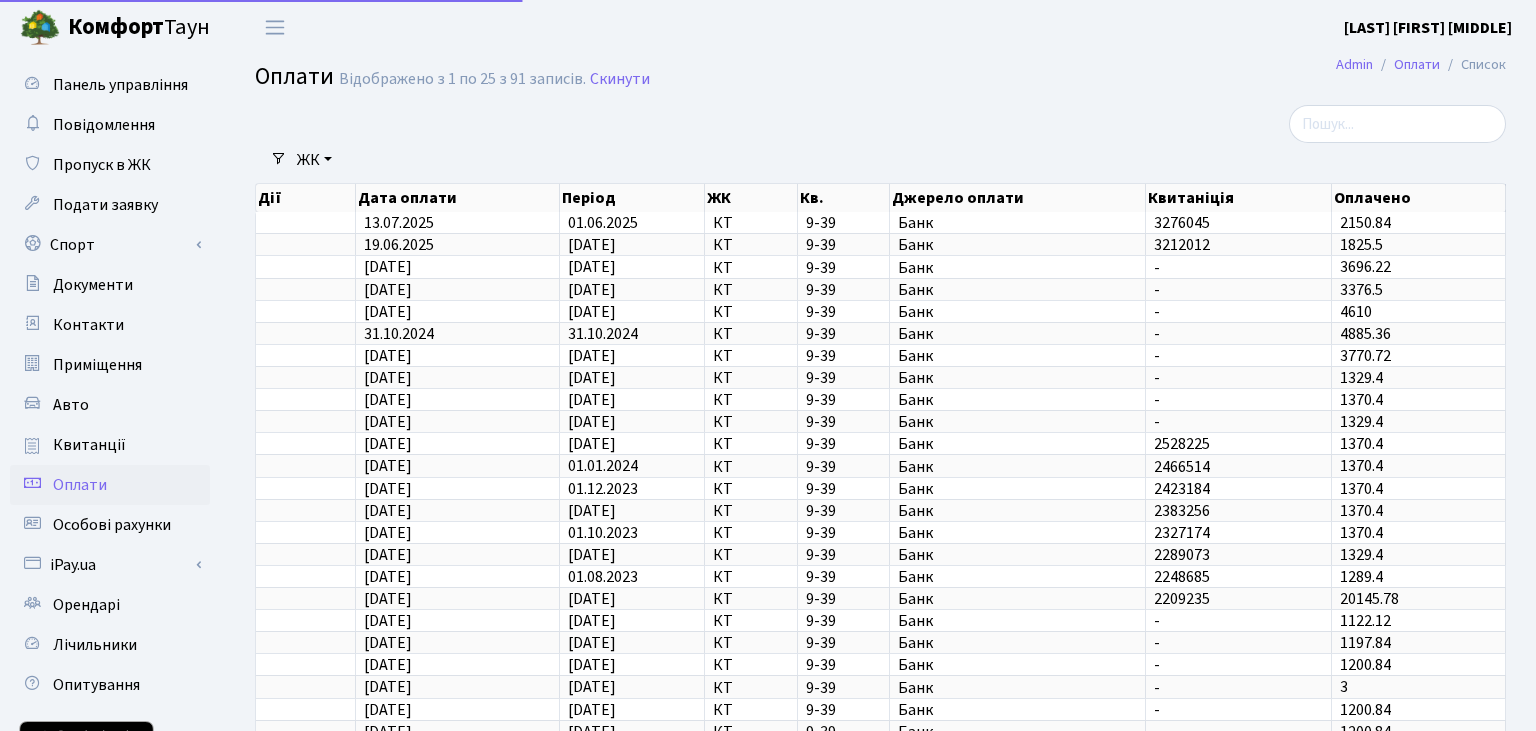 select on "25" 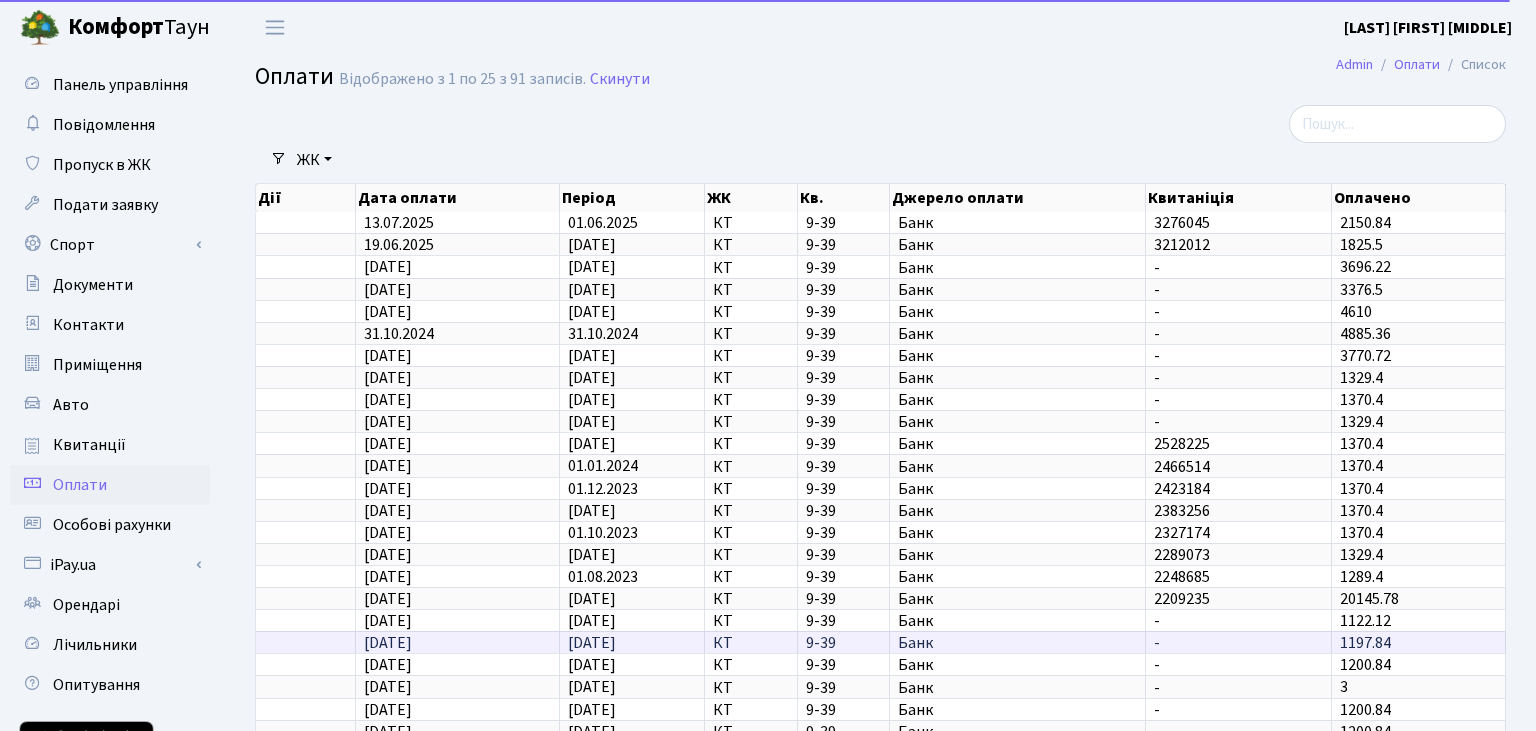 scroll, scrollTop: 0, scrollLeft: 0, axis: both 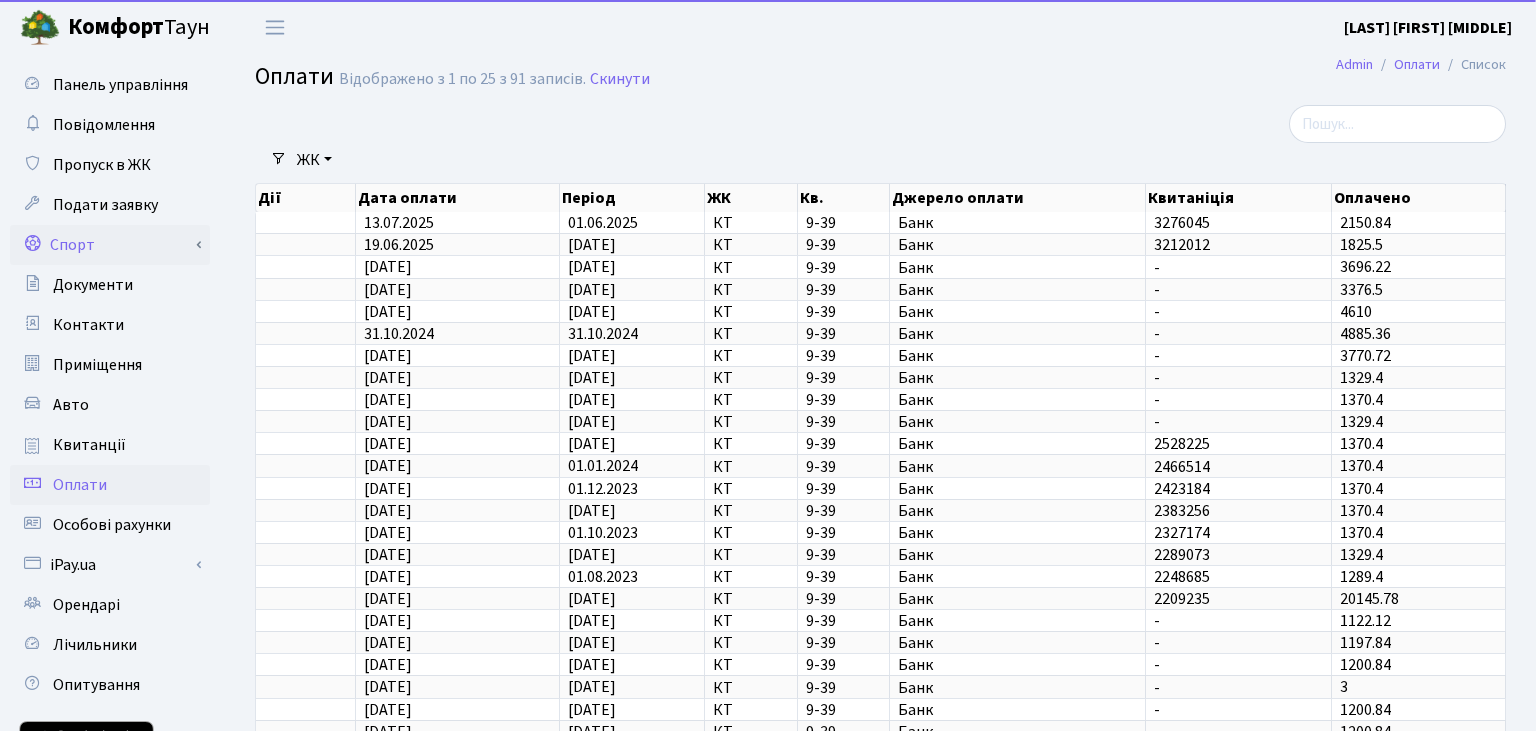 click on "Спорт" at bounding box center [110, 245] 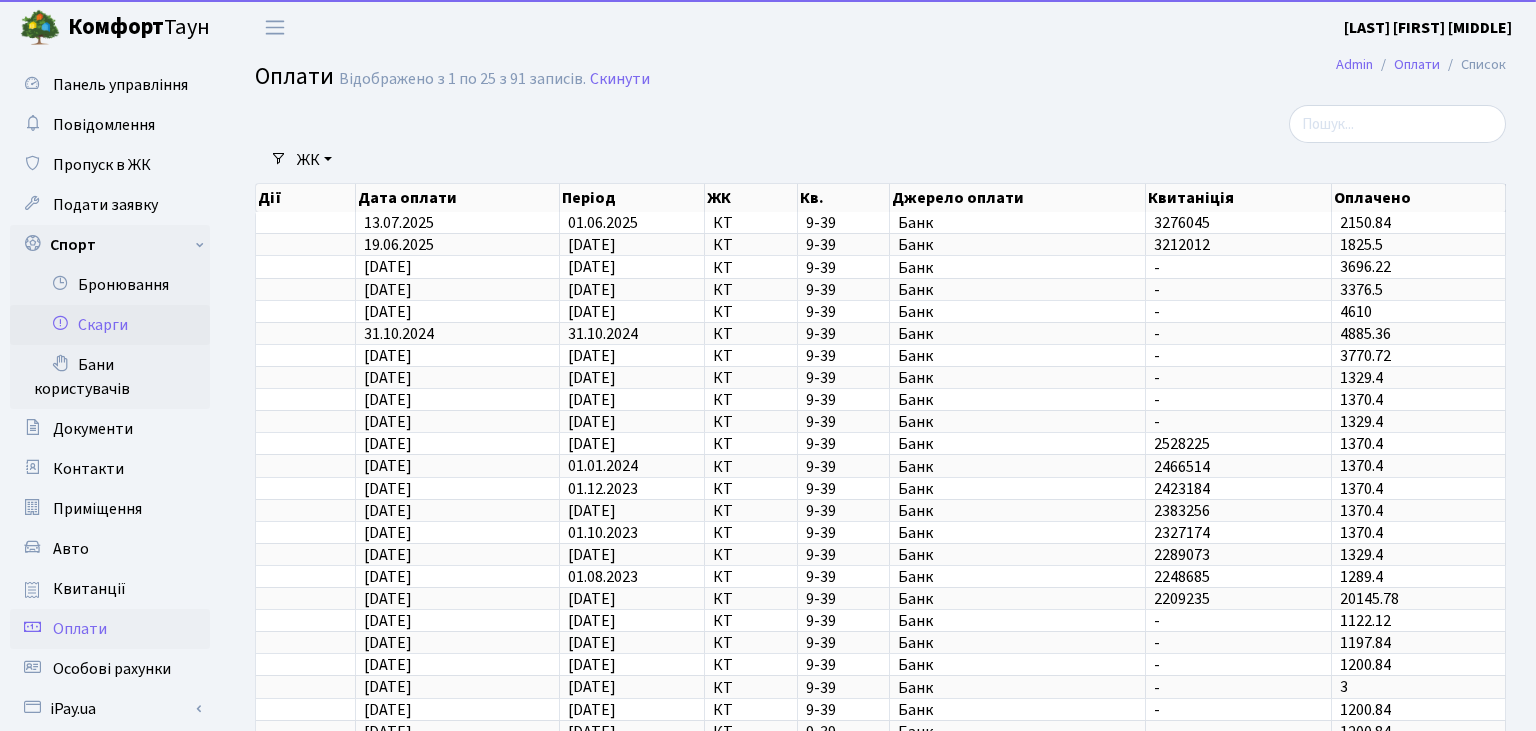 click on "Скарги" at bounding box center (110, 325) 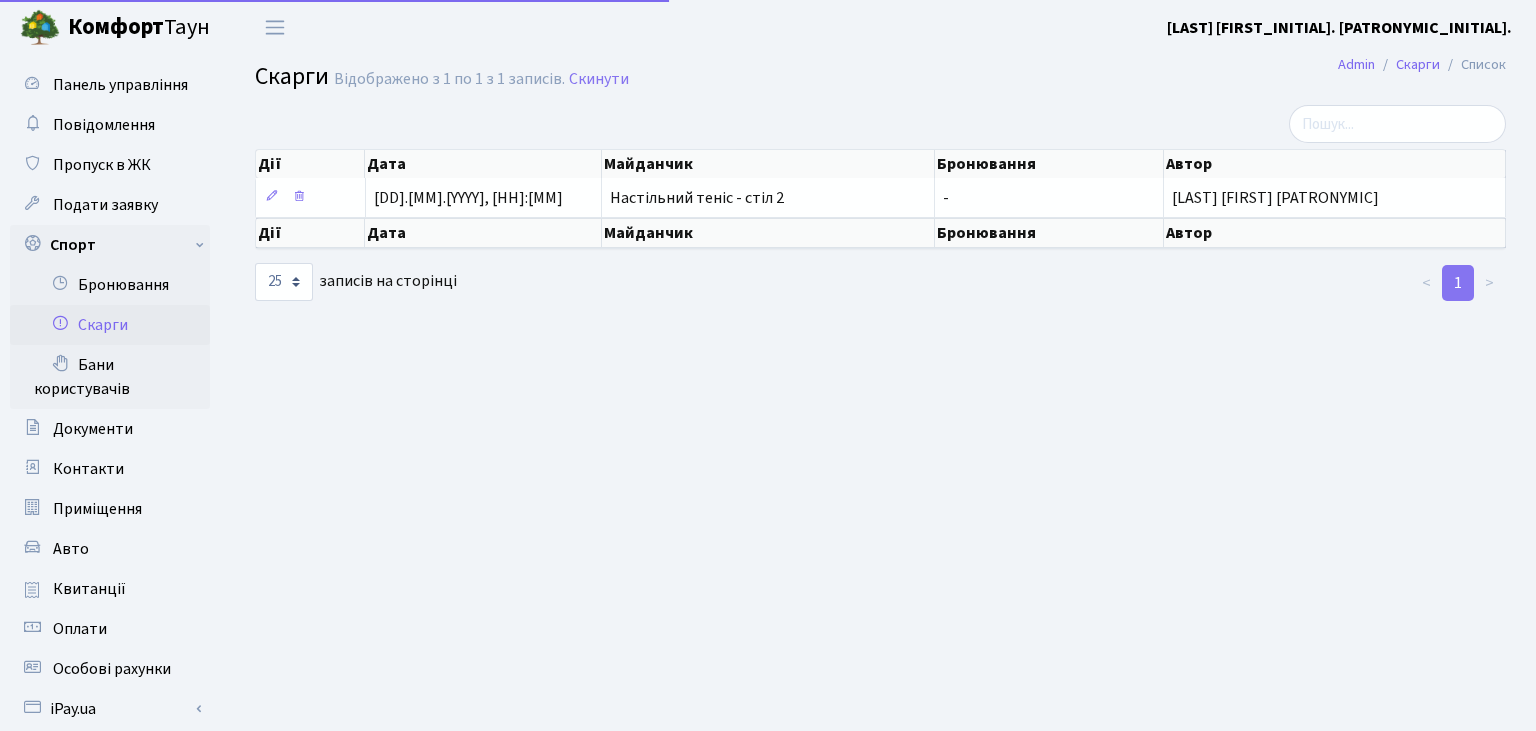 select on "25" 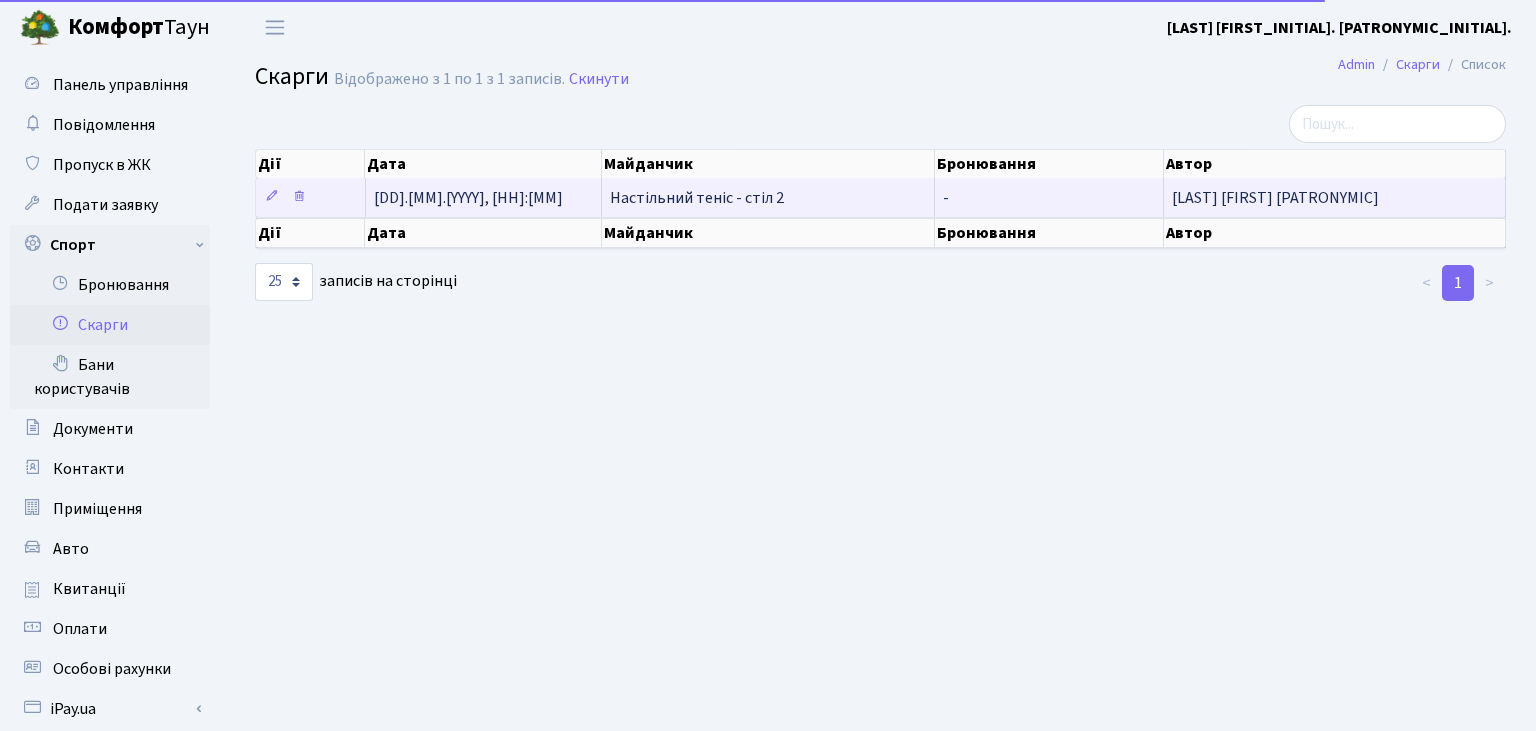 click on "[DD].[MM].[YYYY], [HH]:[MM]" at bounding box center [468, 198] 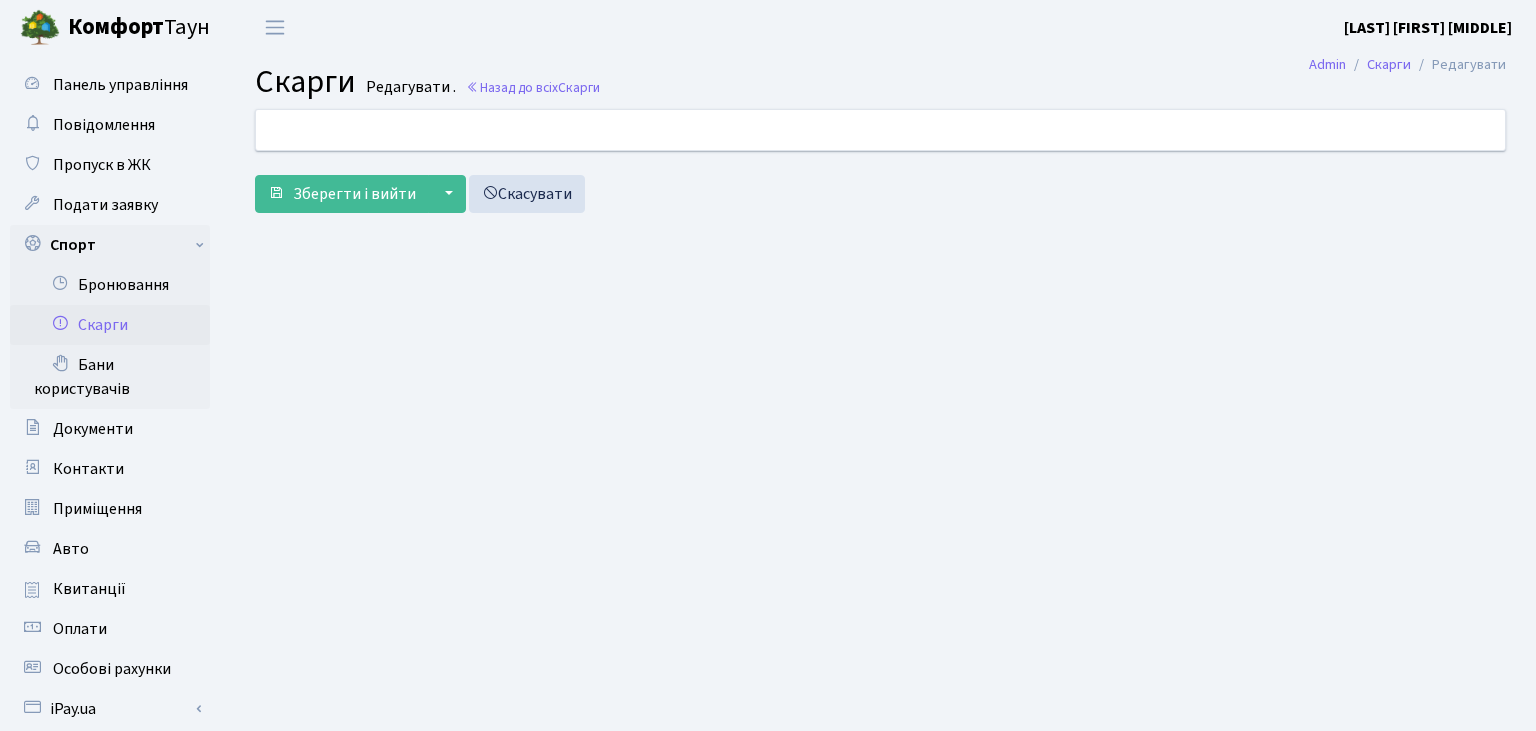 scroll, scrollTop: 0, scrollLeft: 0, axis: both 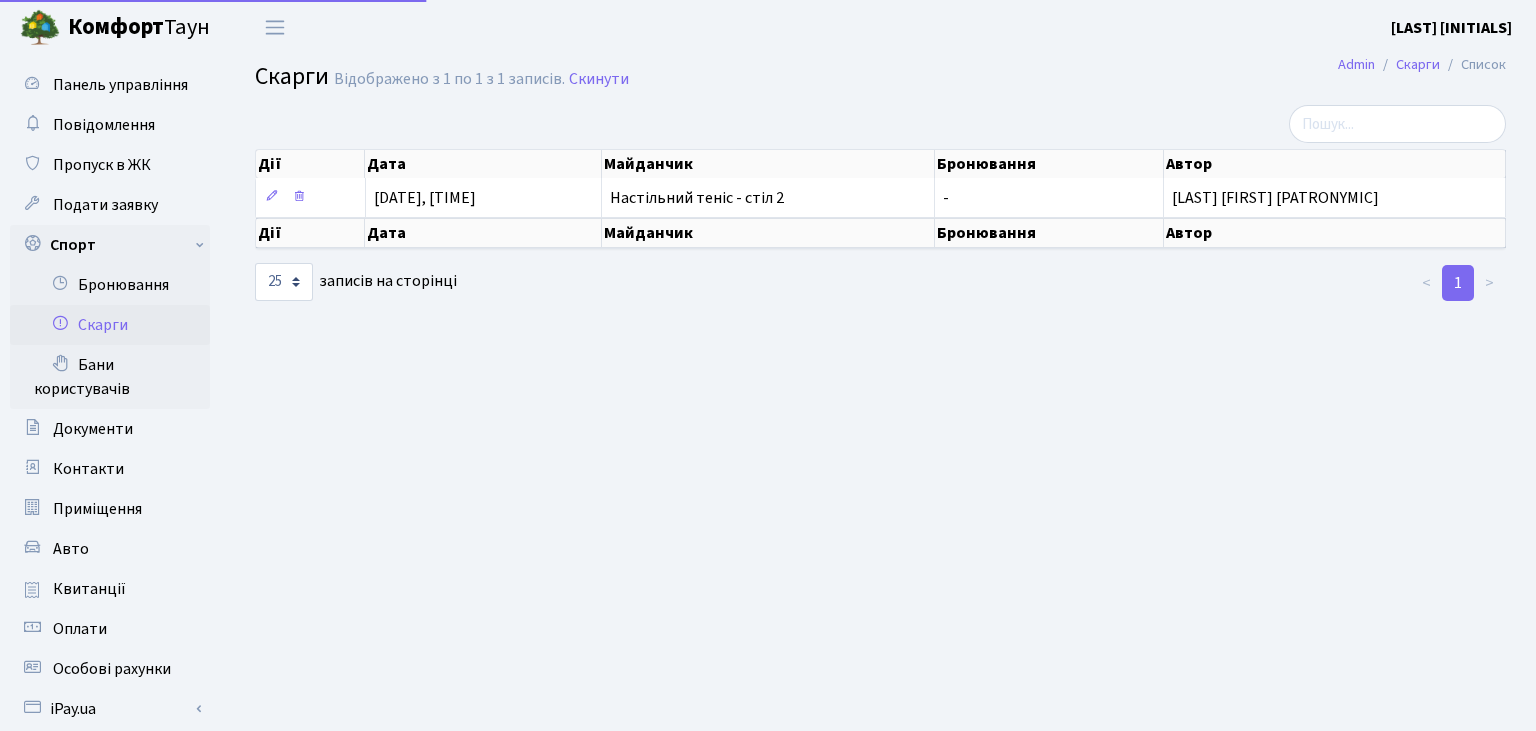 select on "25" 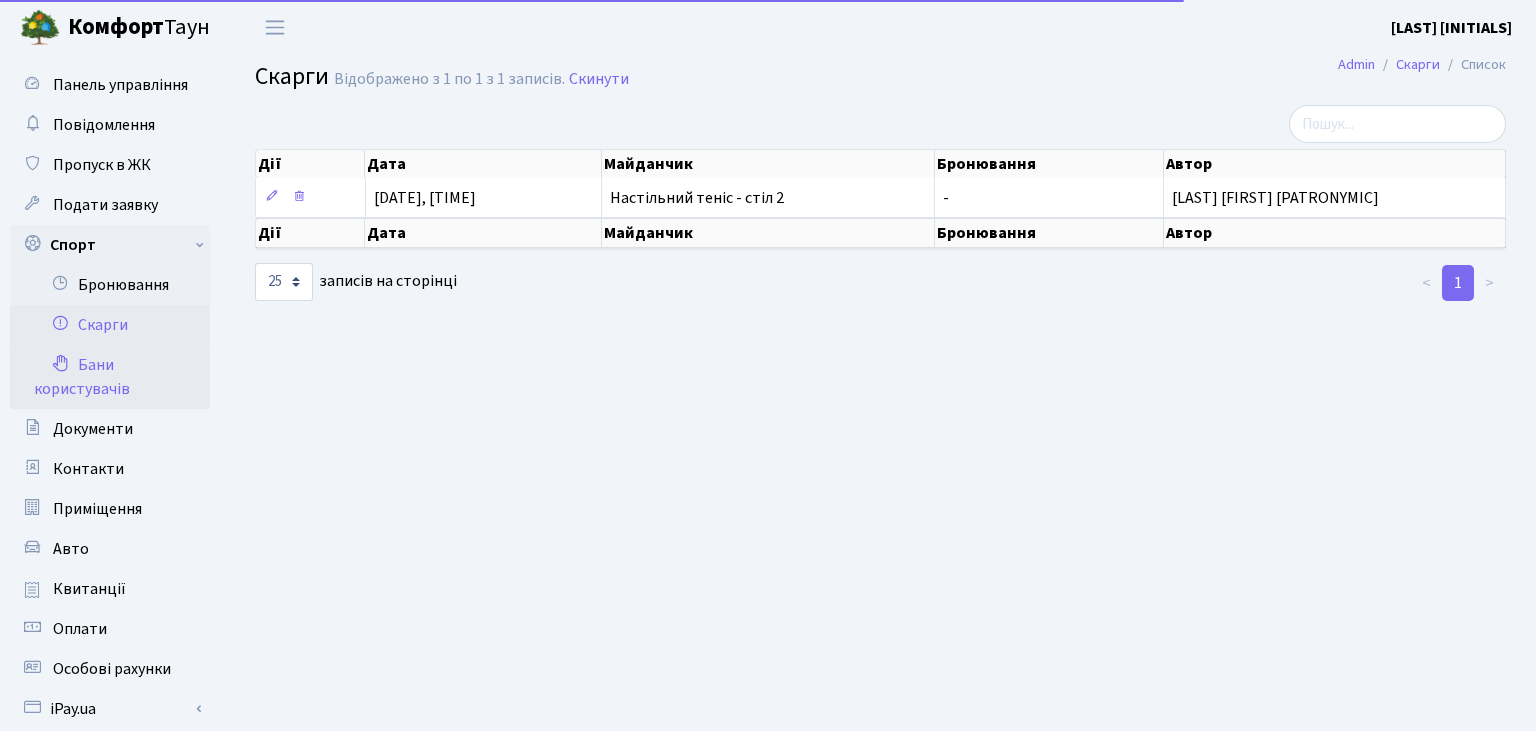 click on "Бани користувачів" at bounding box center (110, 377) 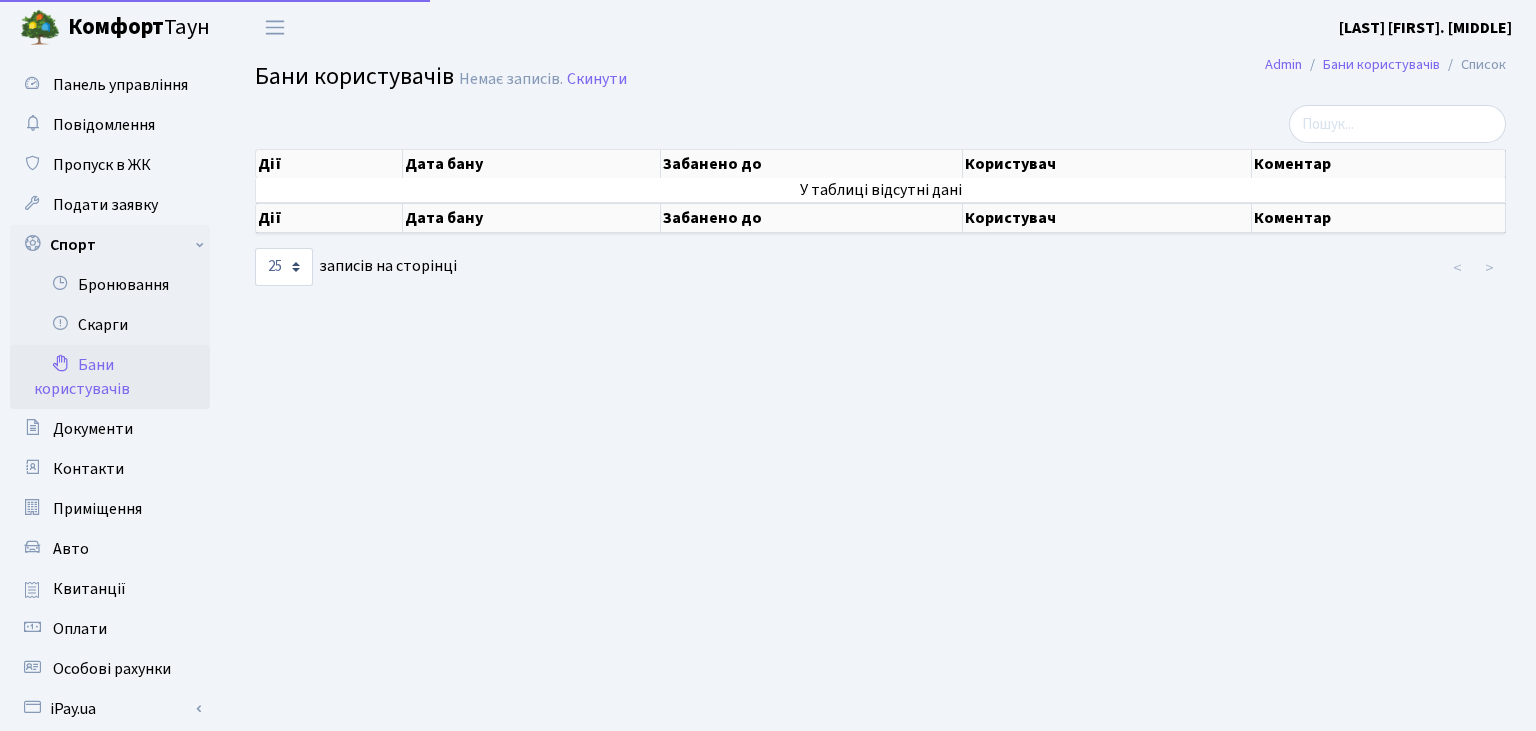 select on "25" 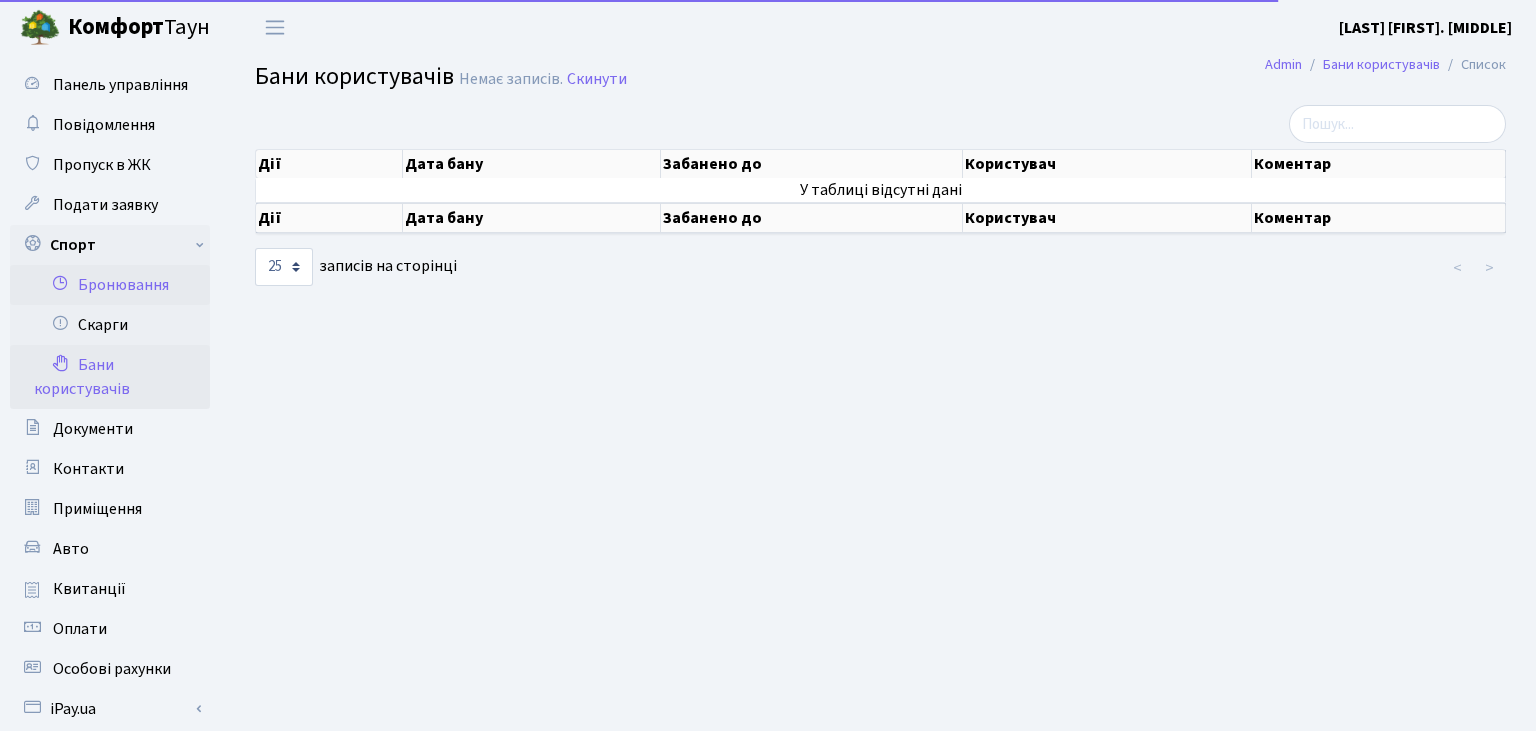 click on "Бронювання" at bounding box center [110, 285] 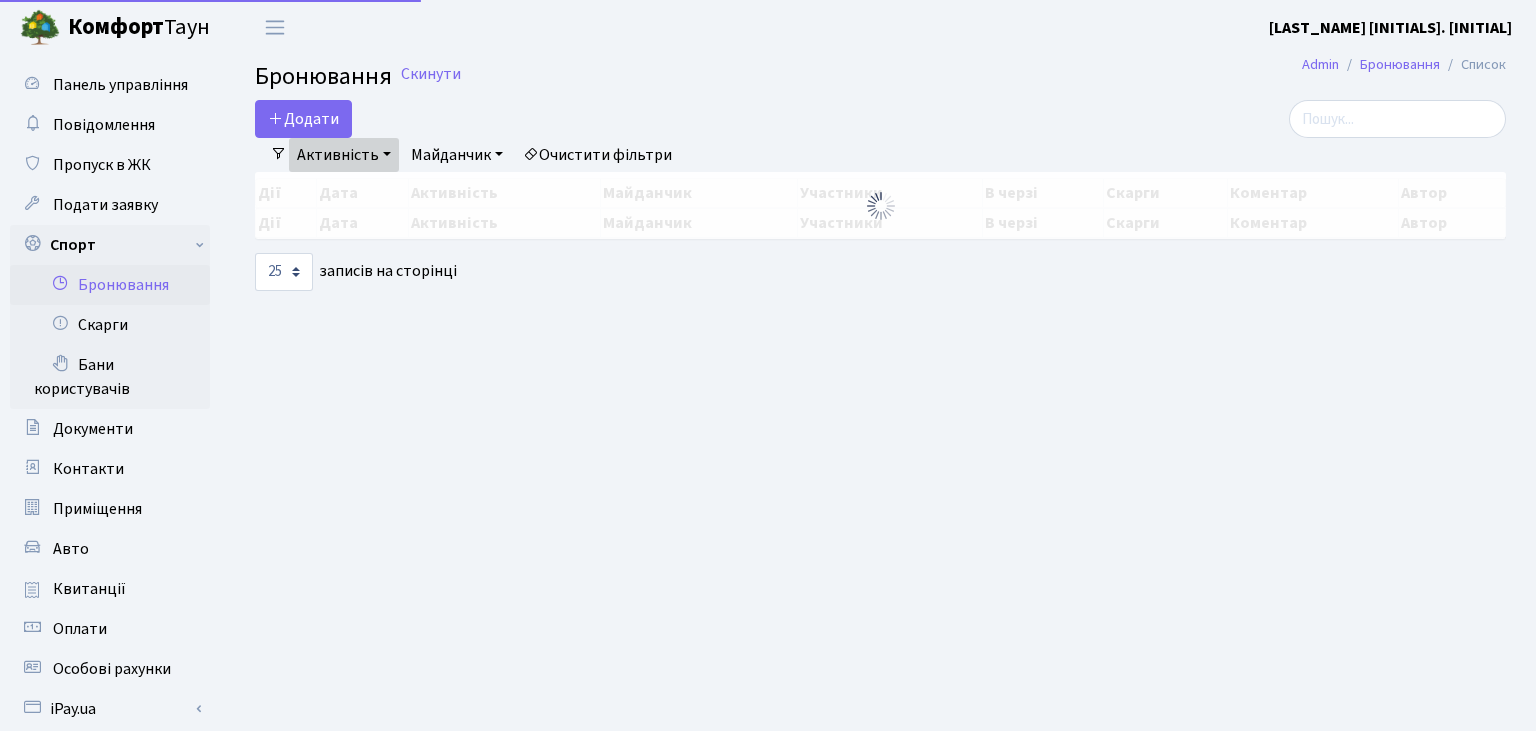 select on "25" 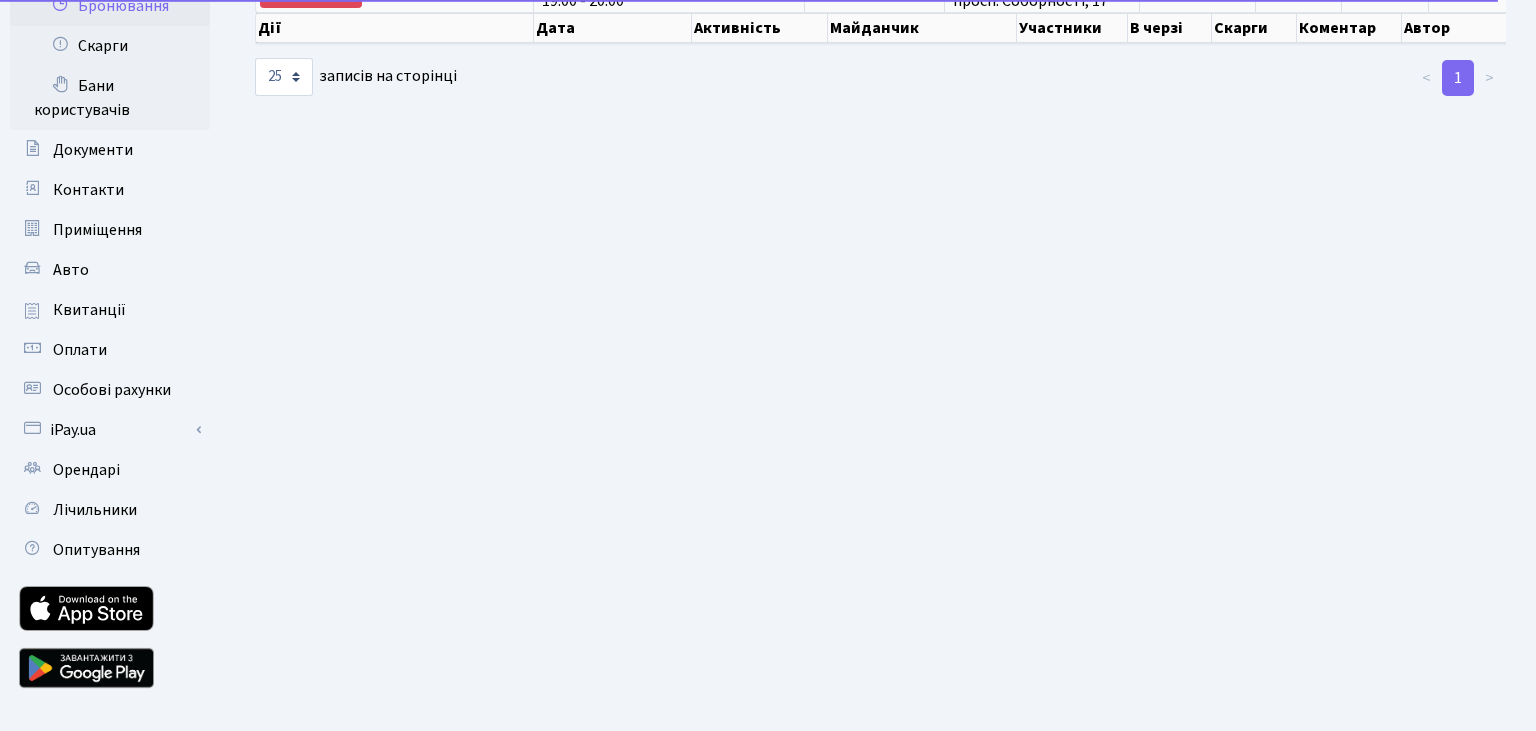 scroll, scrollTop: 313, scrollLeft: 0, axis: vertical 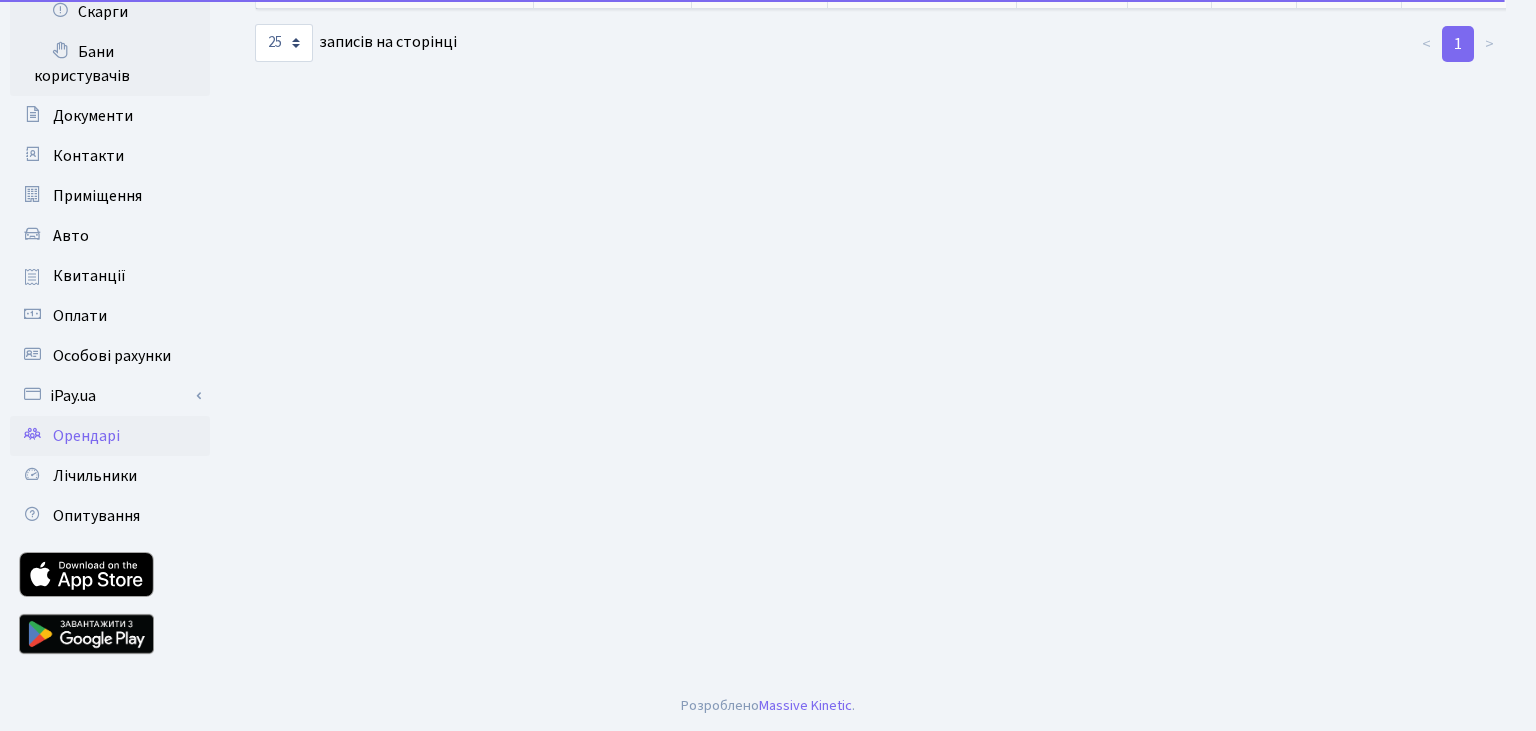 click on "Орендарі" at bounding box center [86, 436] 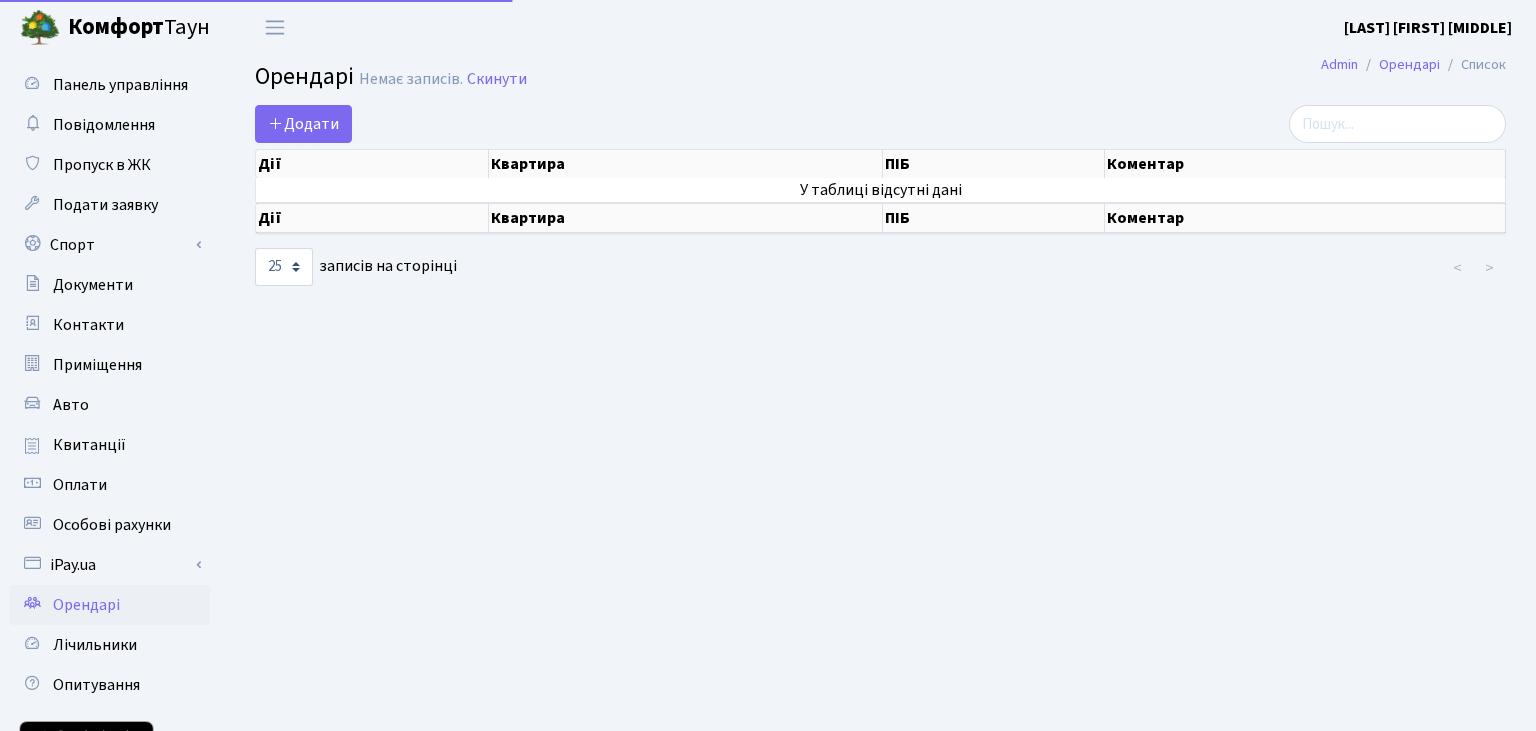 select on "25" 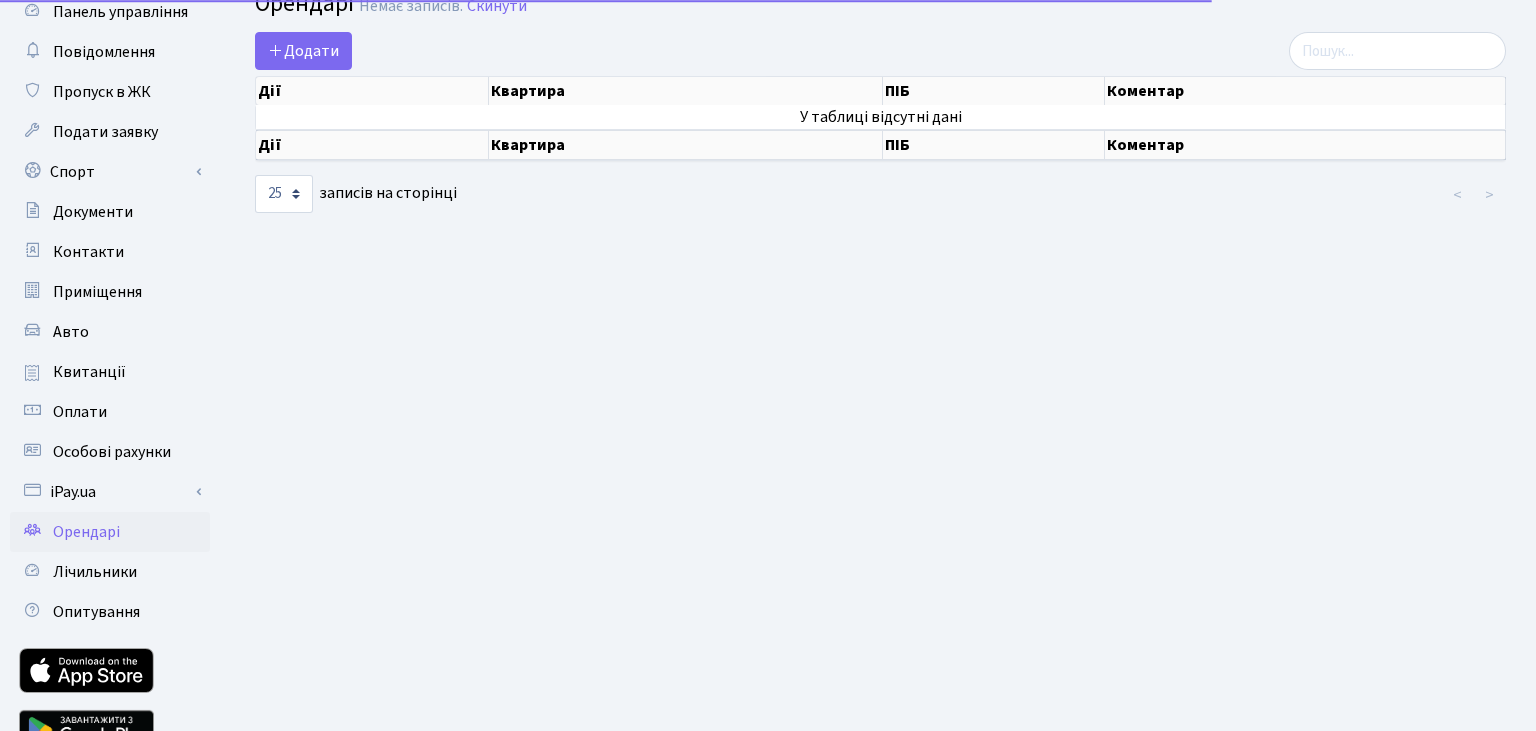 scroll, scrollTop: 105, scrollLeft: 0, axis: vertical 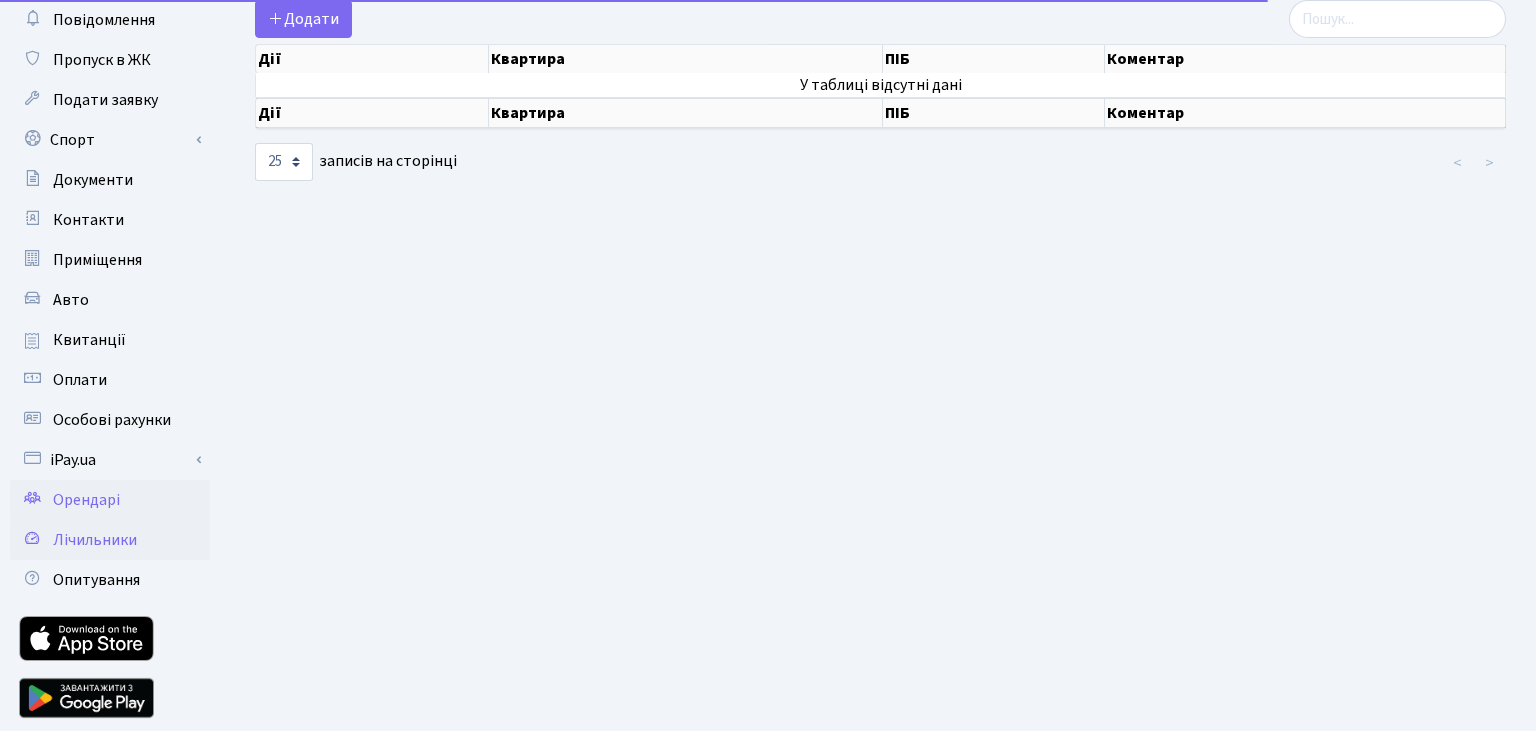 click on "Лічильники" at bounding box center (95, 540) 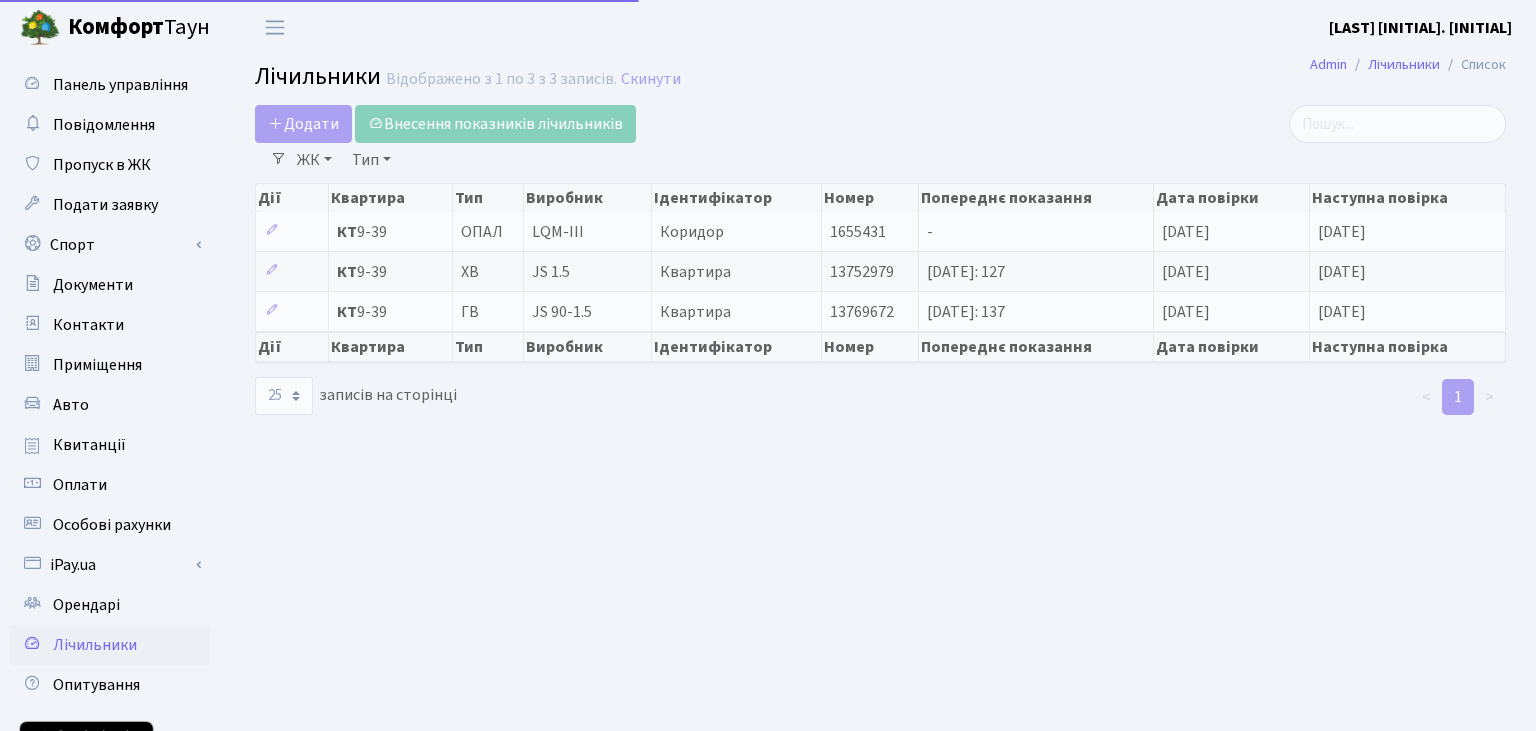 select on "25" 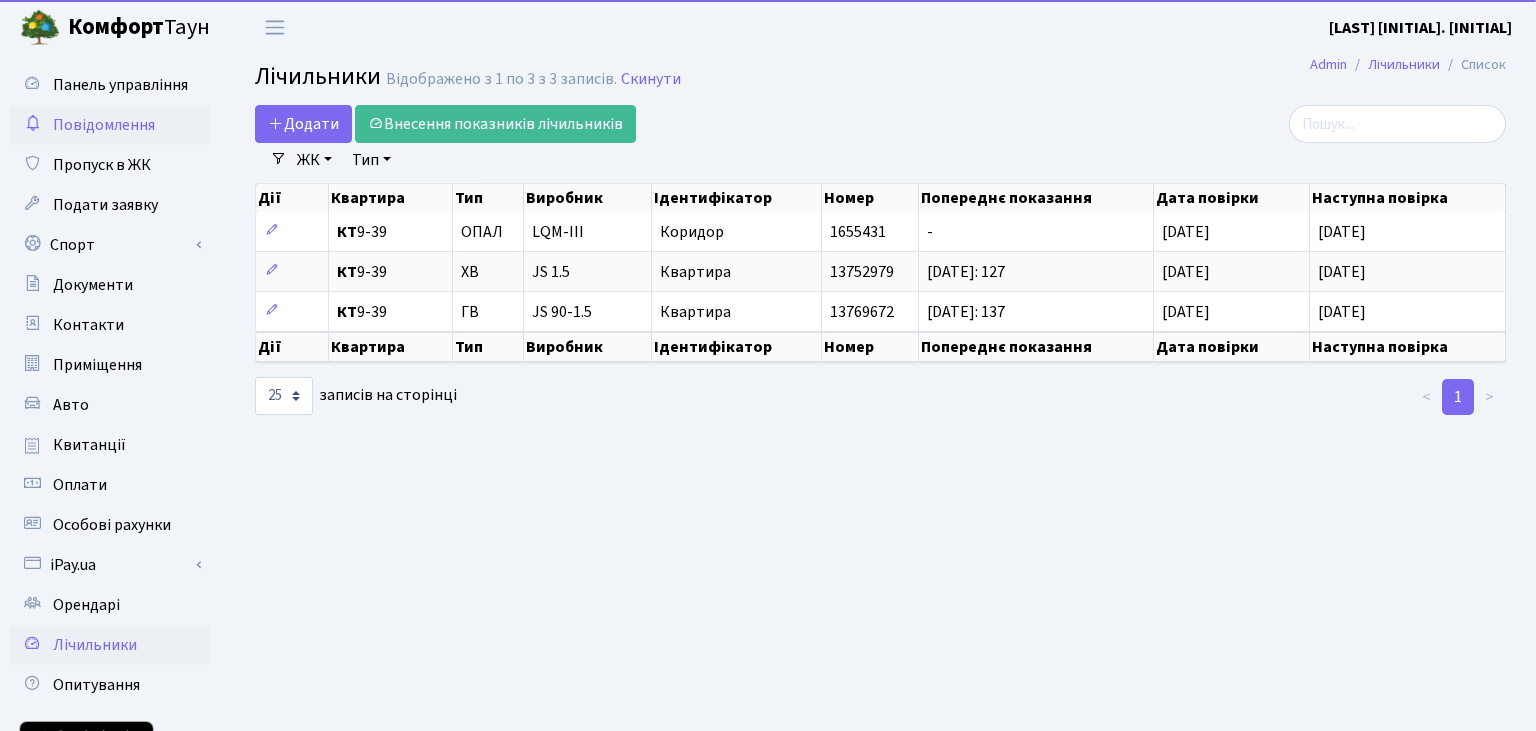 click on "Повідомлення" at bounding box center (104, 125) 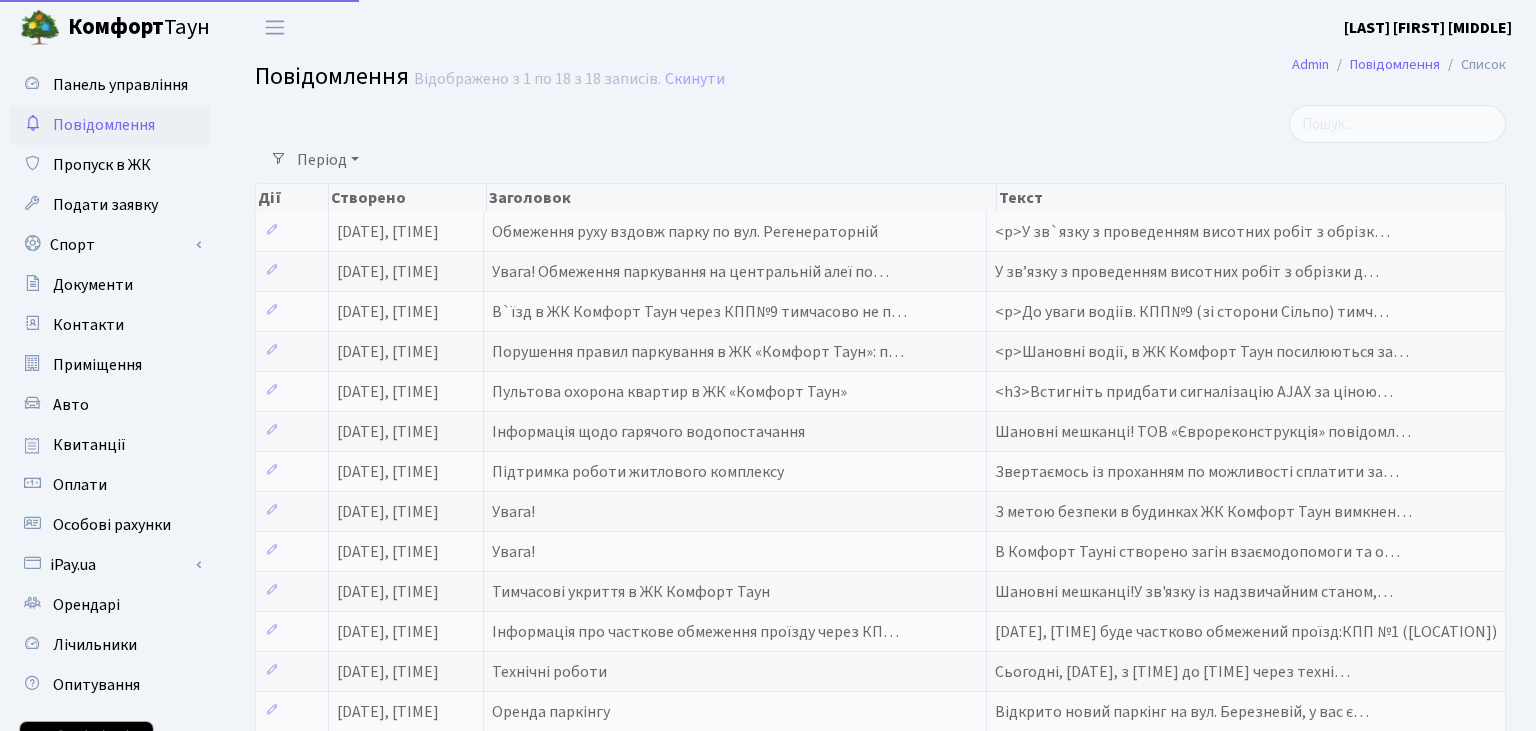 select on "25" 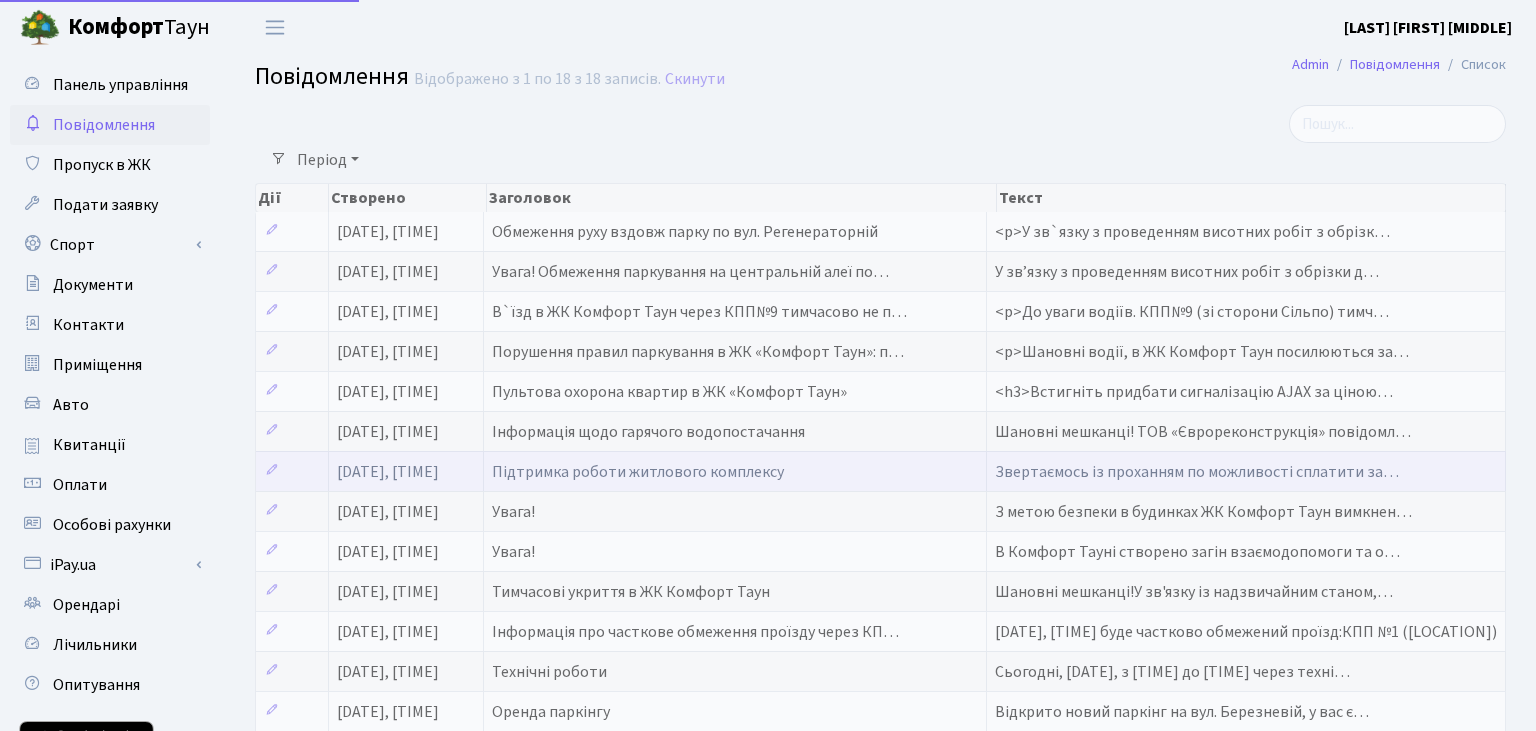 scroll, scrollTop: 0, scrollLeft: 0, axis: both 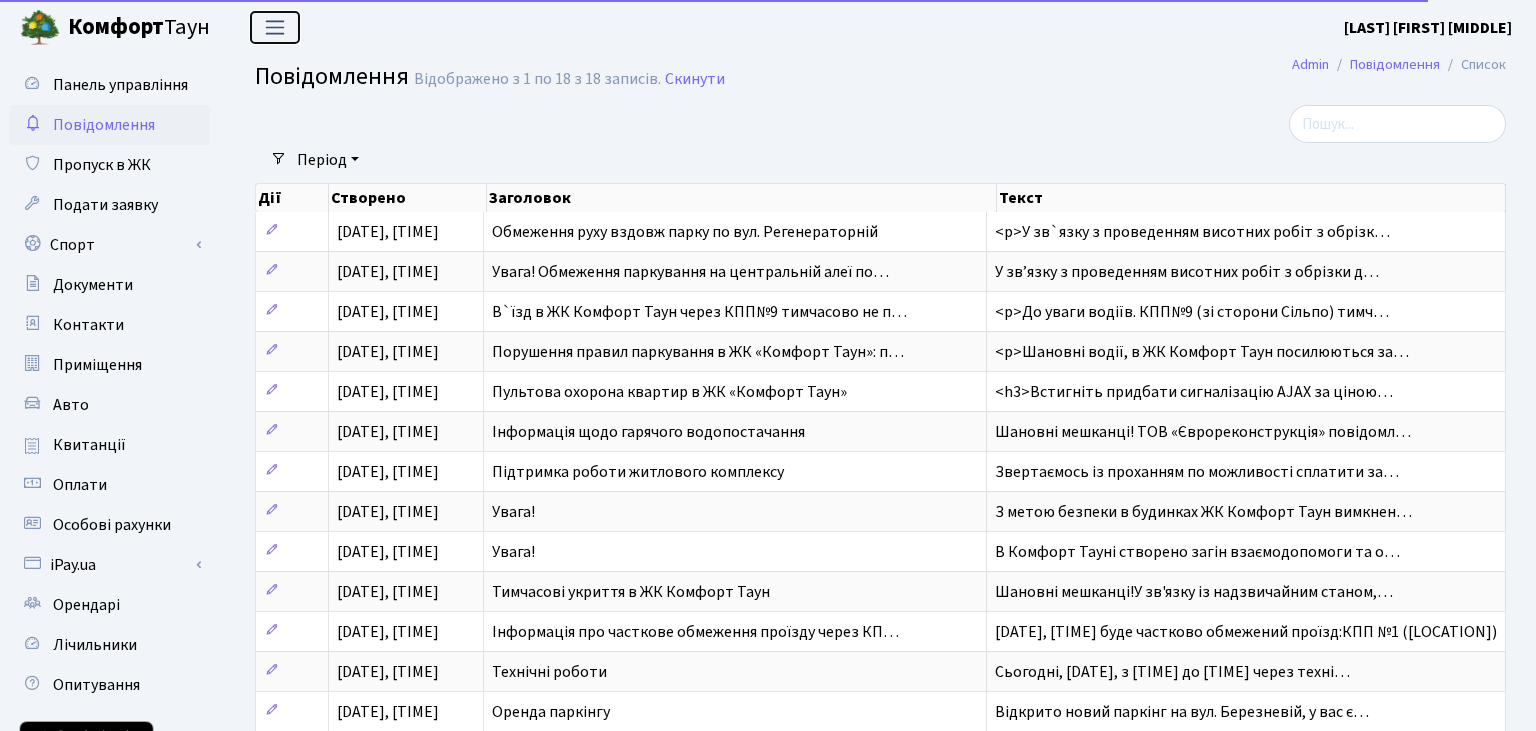 click at bounding box center (275, 27) 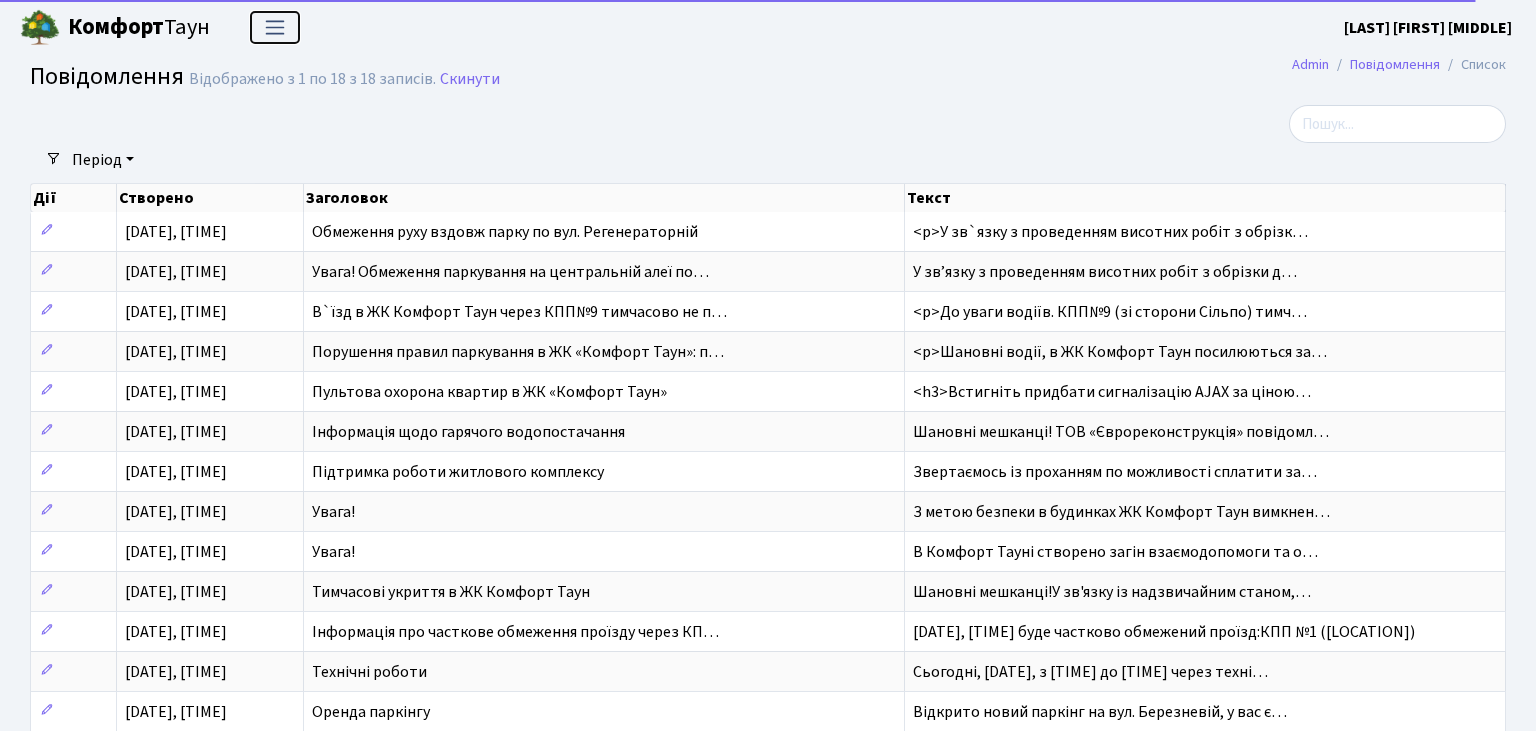 click at bounding box center [275, 27] 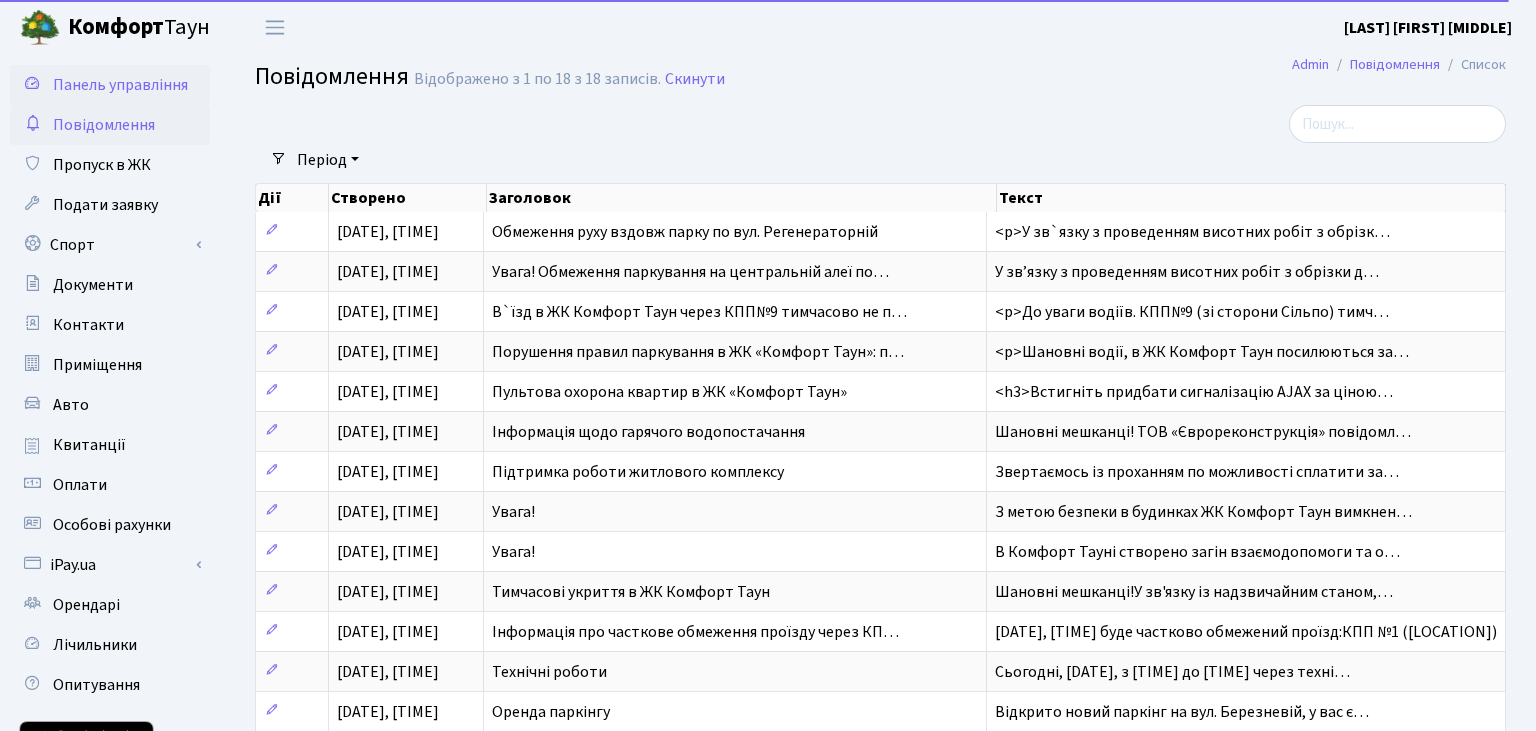 click on "Панель управління" at bounding box center (120, 85) 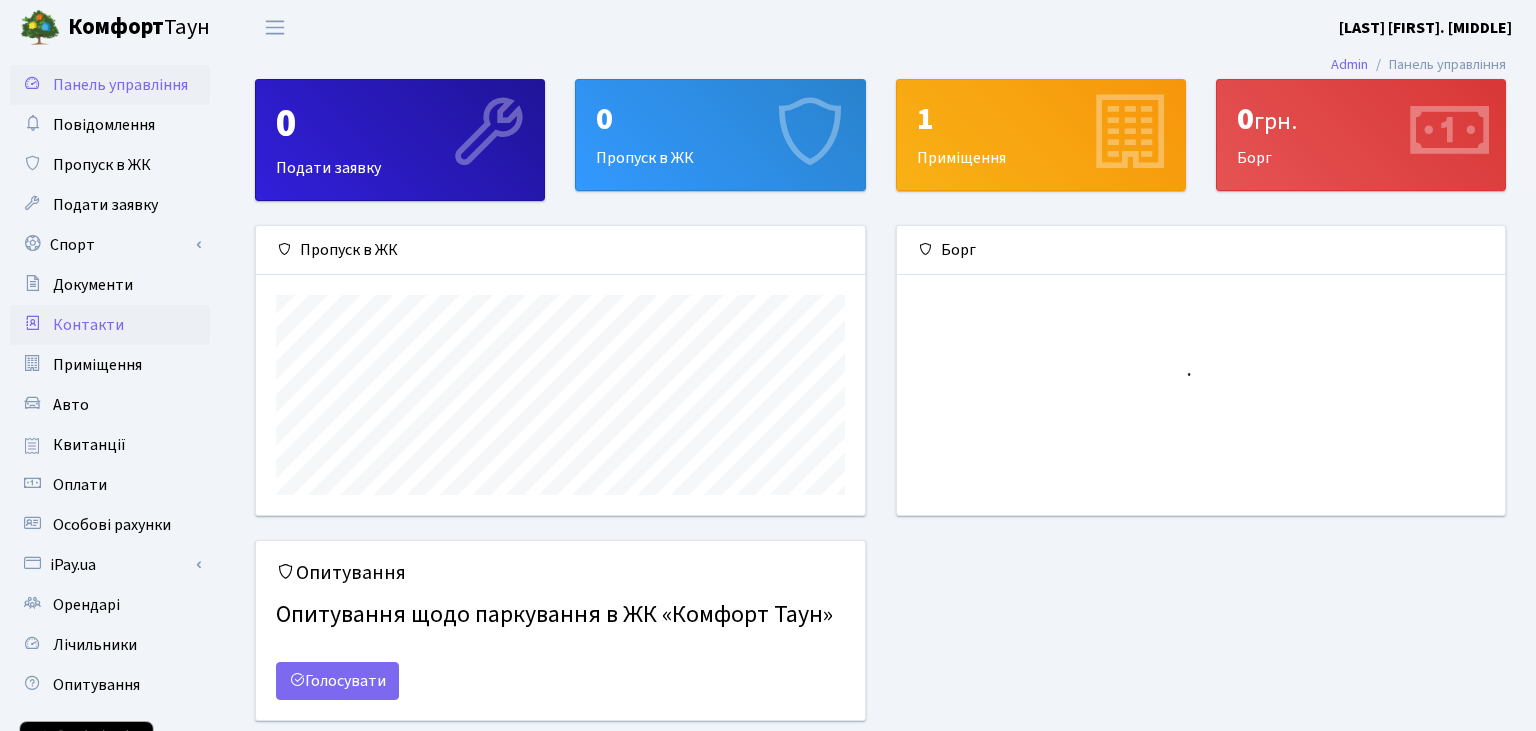 scroll, scrollTop: 0, scrollLeft: 0, axis: both 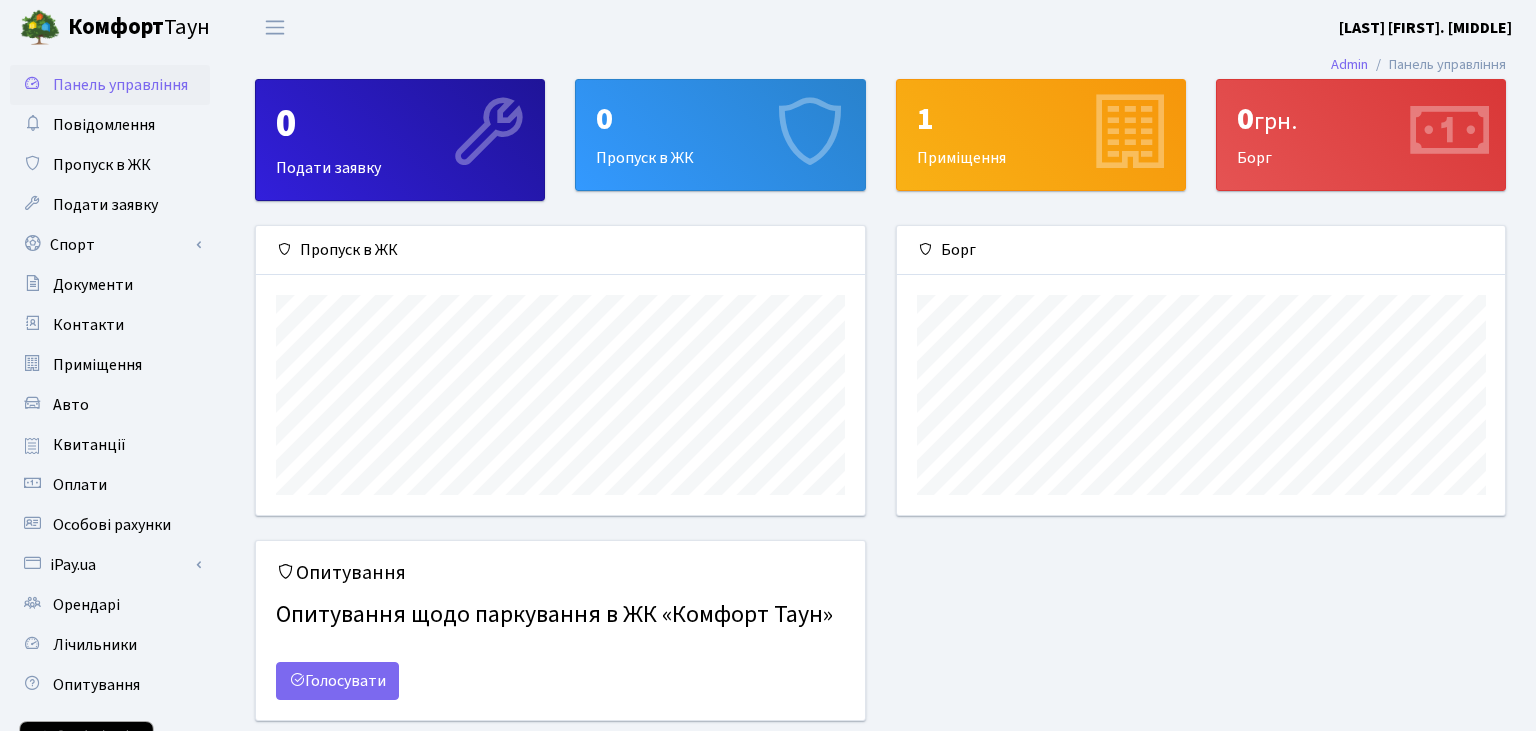 click on "Комфорт" at bounding box center [116, 27] 